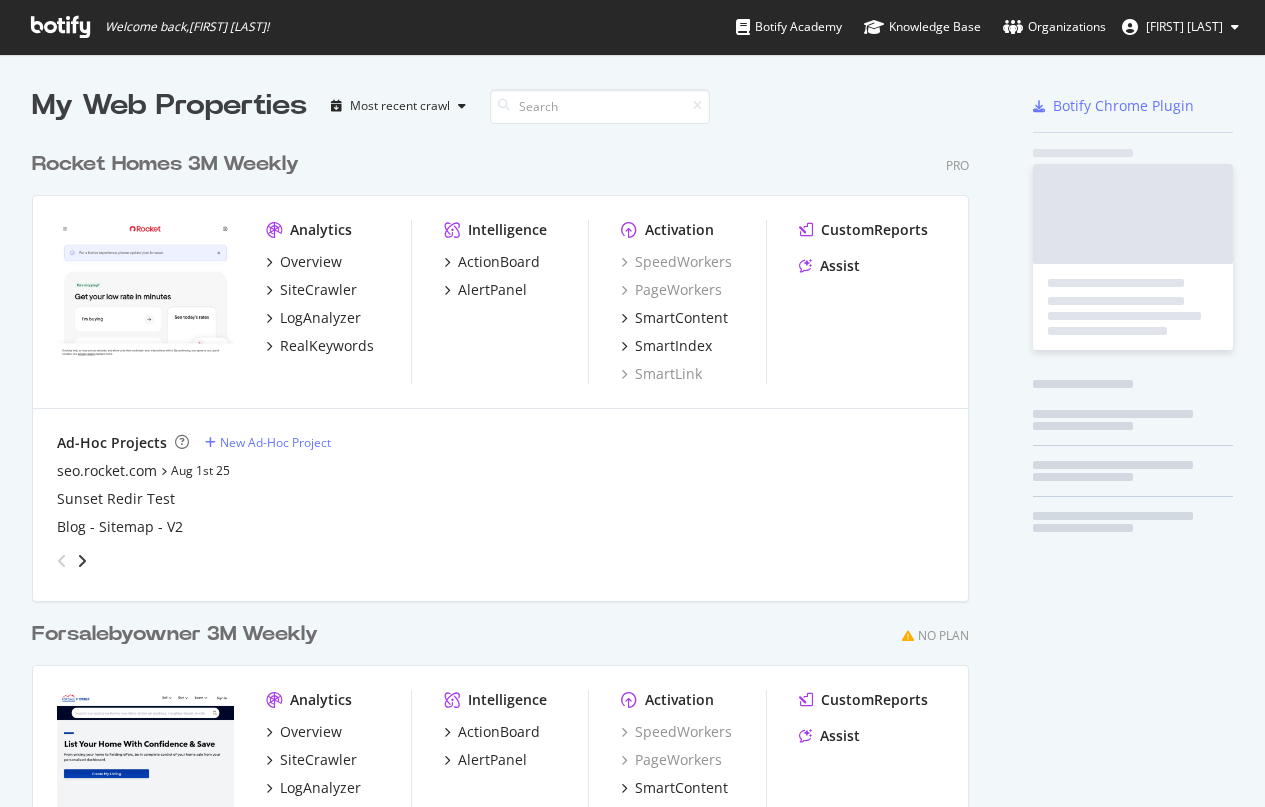 scroll, scrollTop: 0, scrollLeft: 0, axis: both 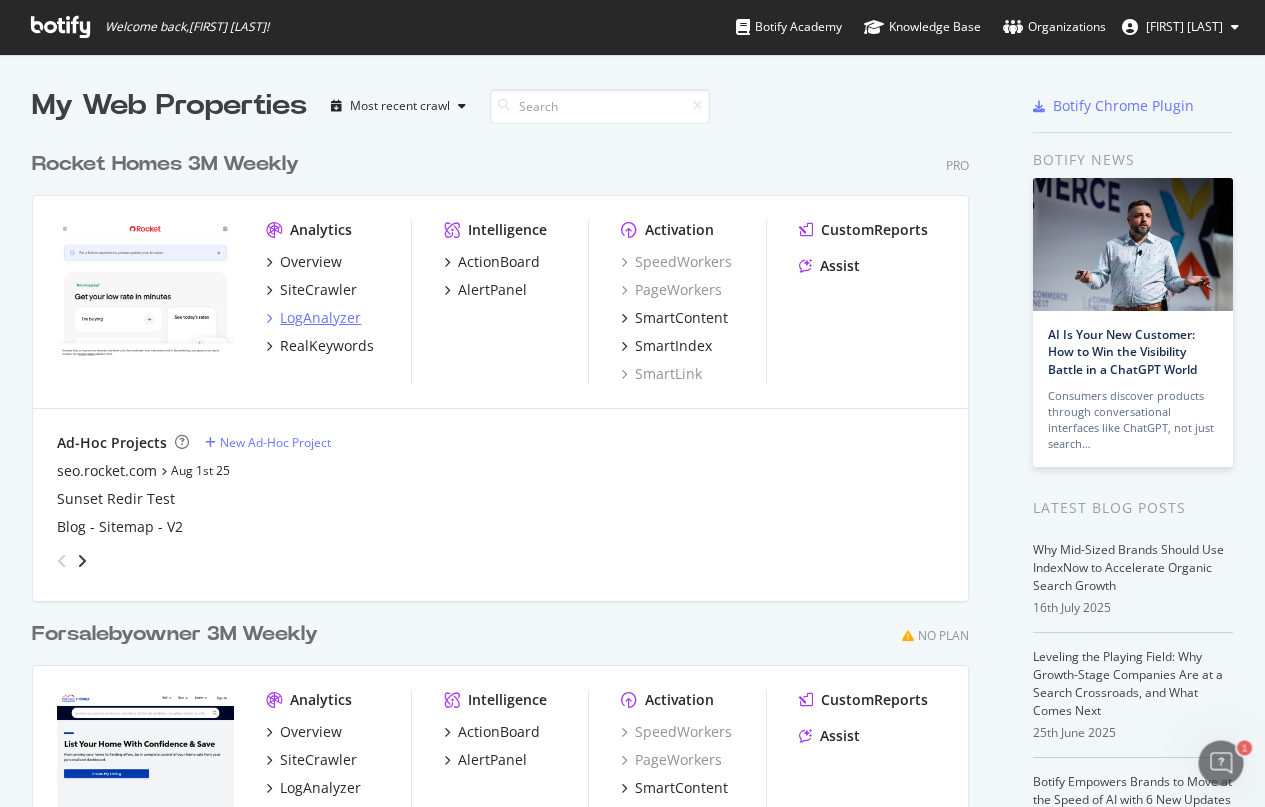 click on "LogAnalyzer" at bounding box center [320, 318] 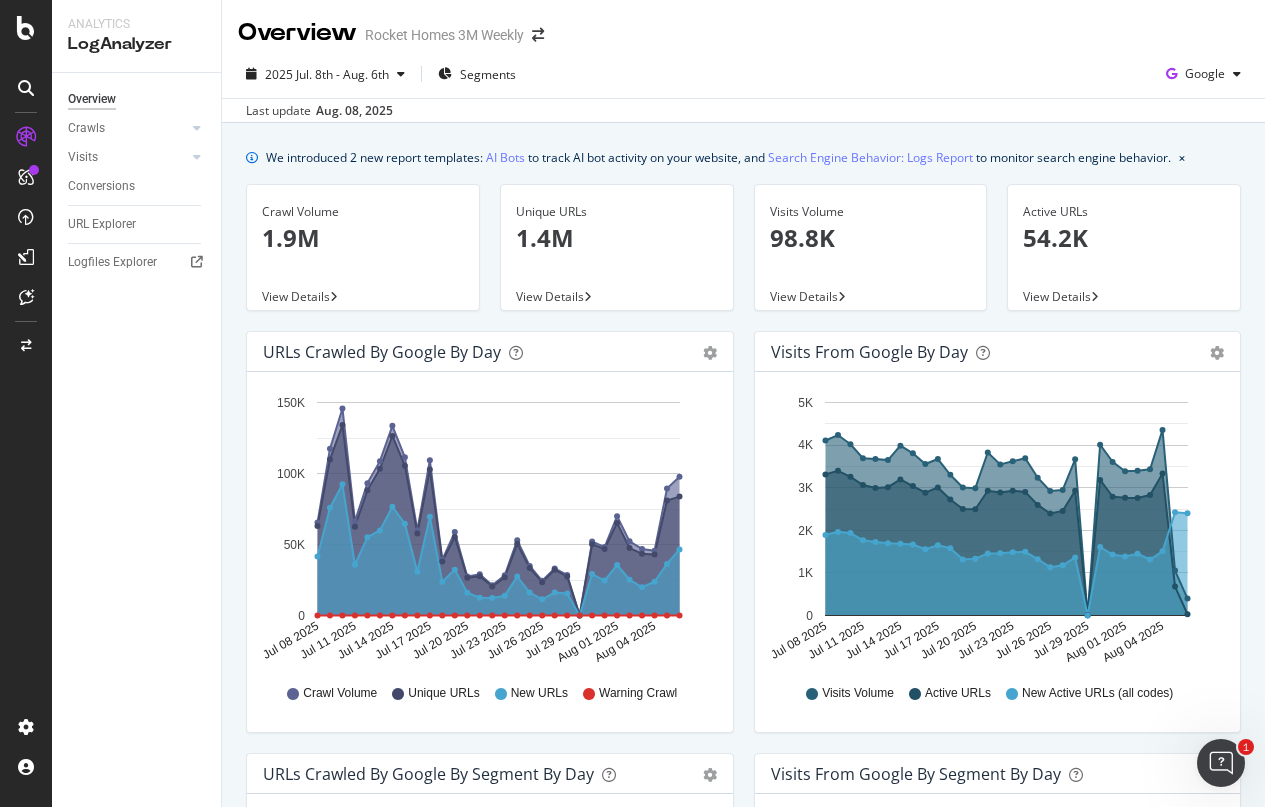 scroll, scrollTop: 0, scrollLeft: 0, axis: both 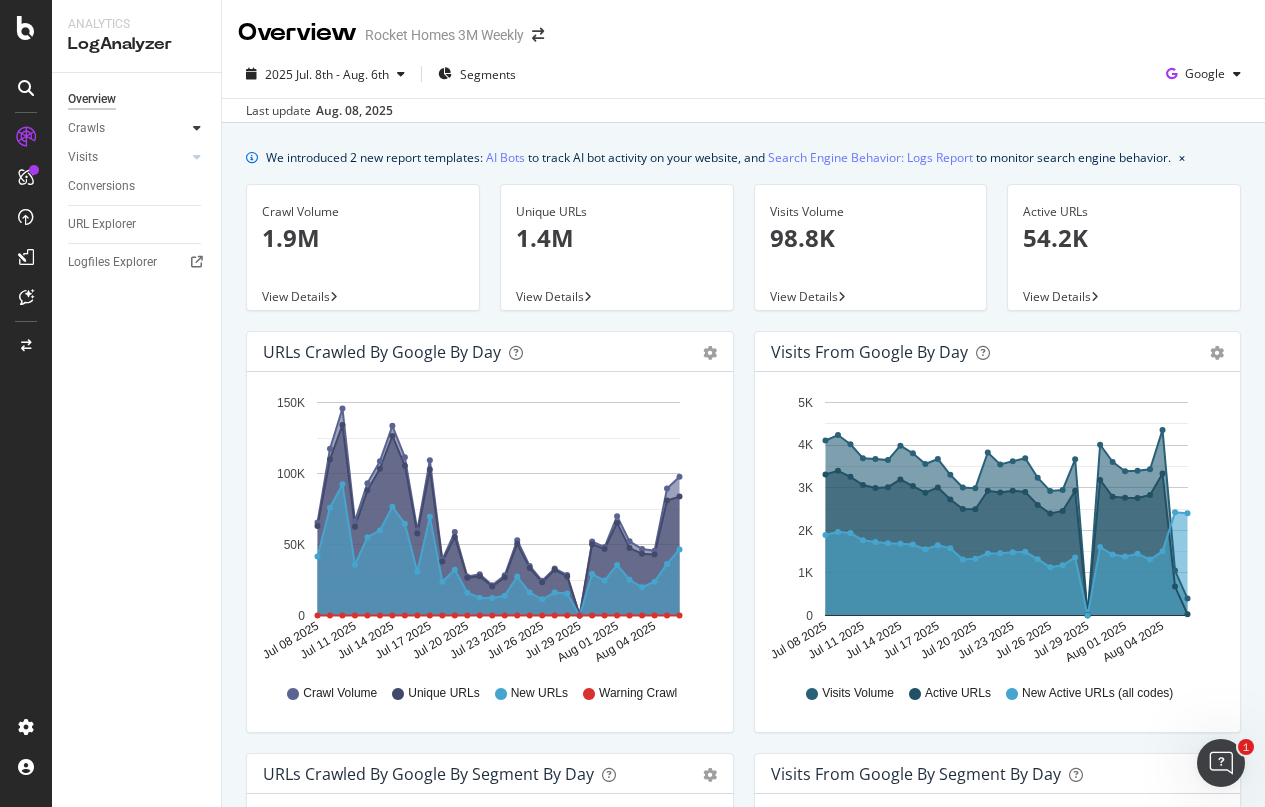 click at bounding box center [197, 128] 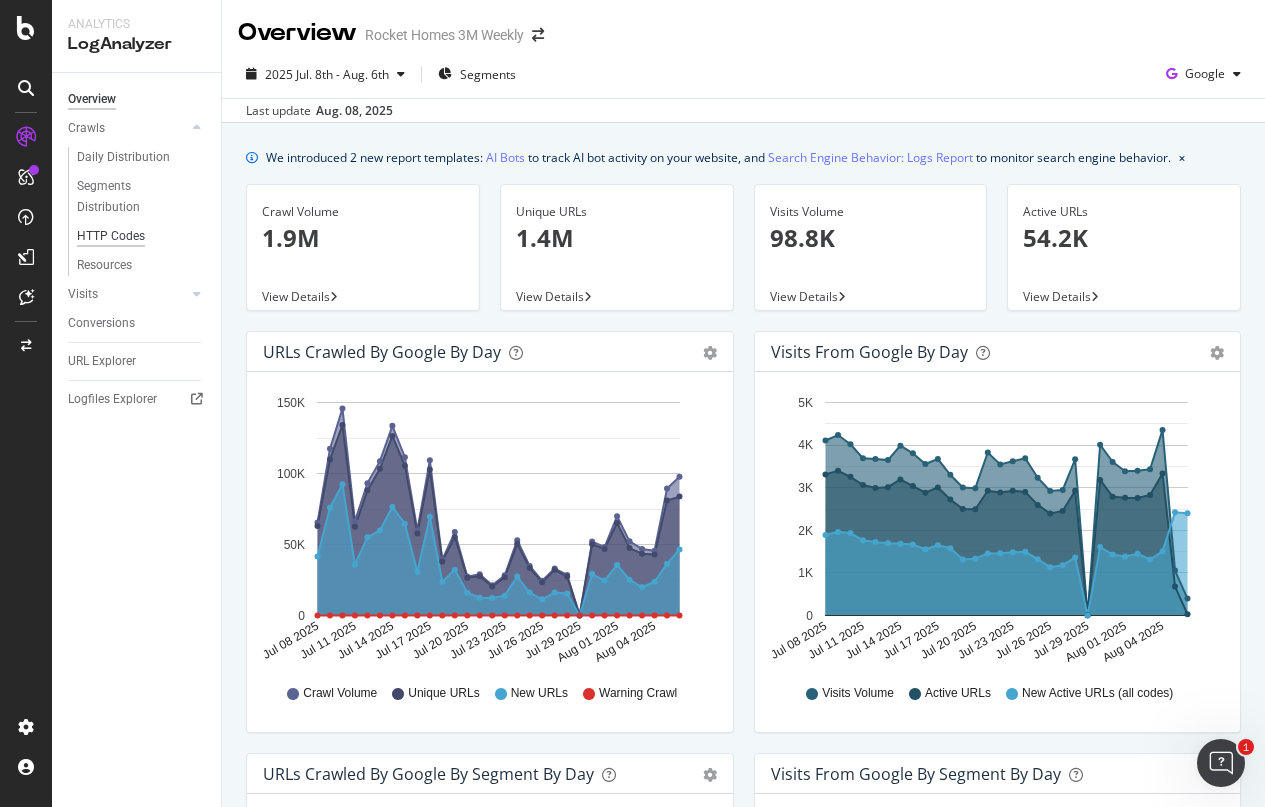 click on "HTTP Codes" at bounding box center [111, 236] 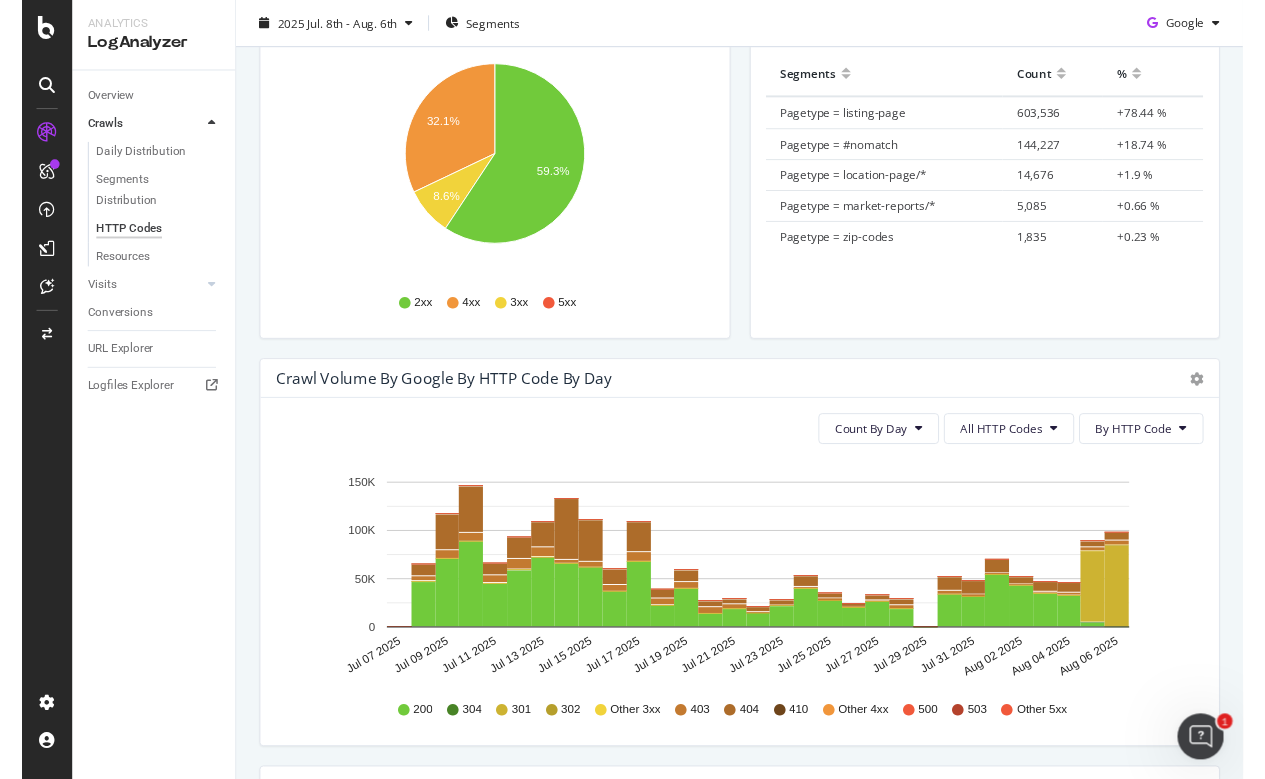scroll, scrollTop: 365, scrollLeft: 0, axis: vertical 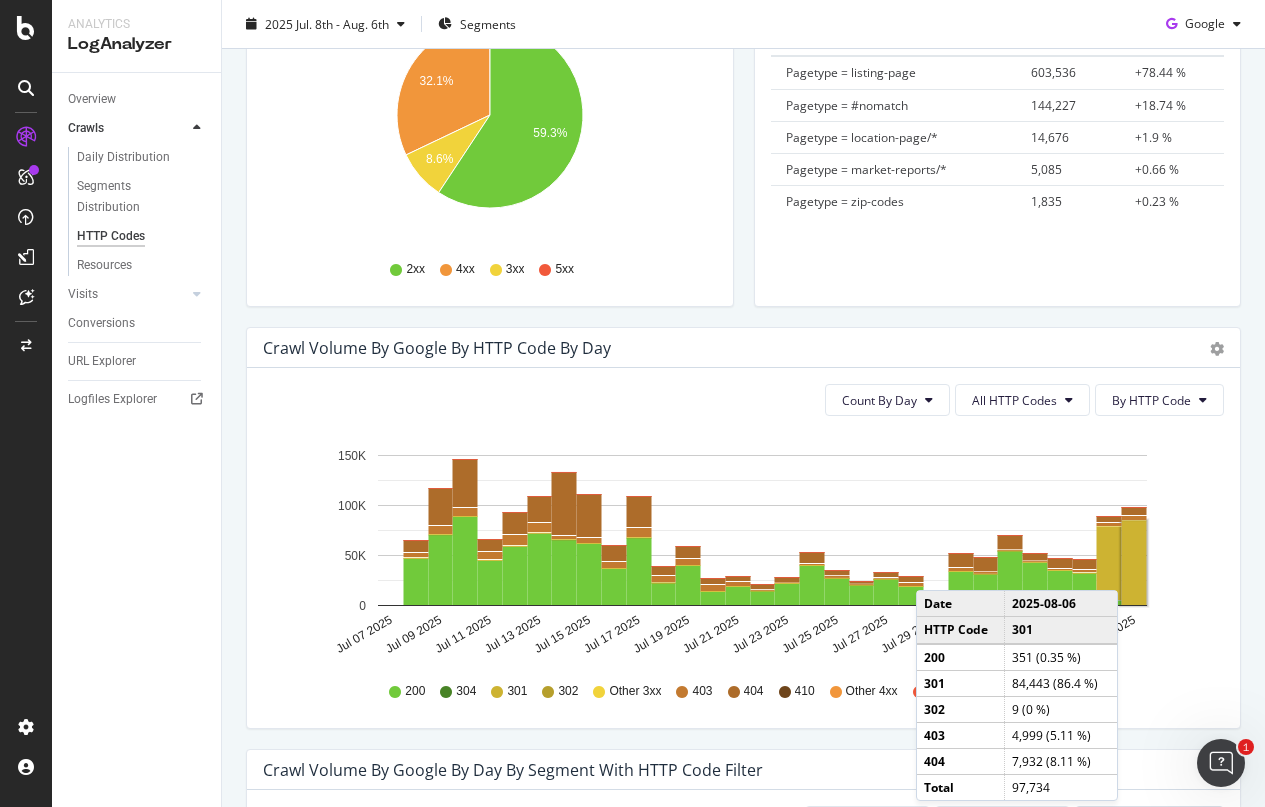 click 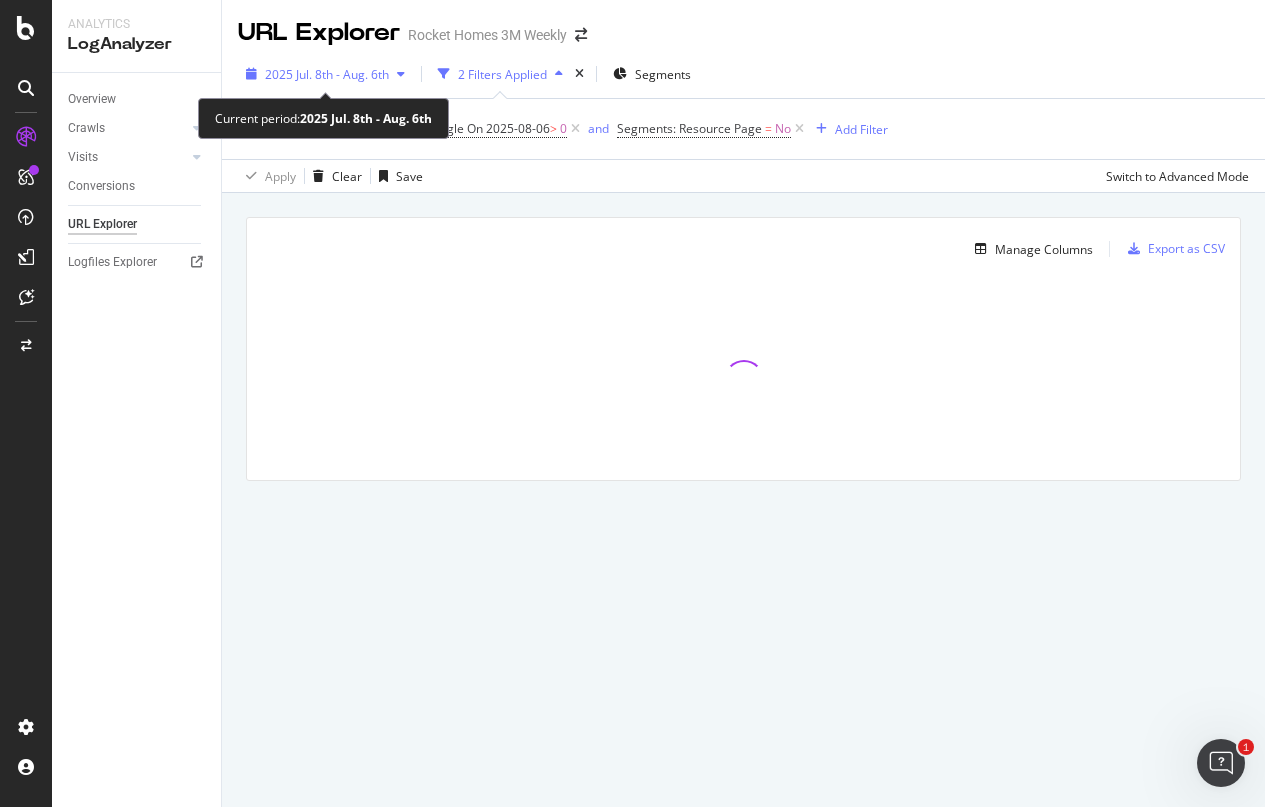click on "2025 Jul. 8th - Aug. 6th" at bounding box center [327, 74] 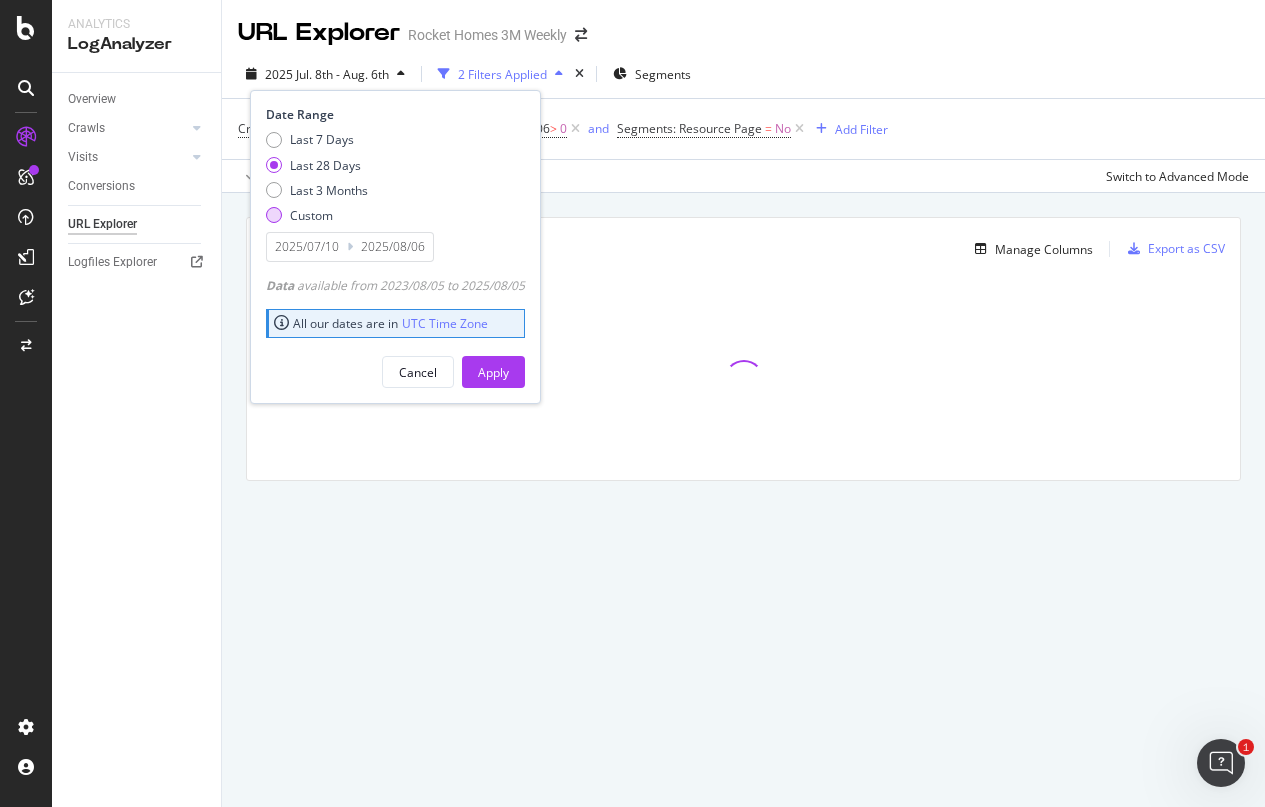 click on "Custom" at bounding box center [311, 215] 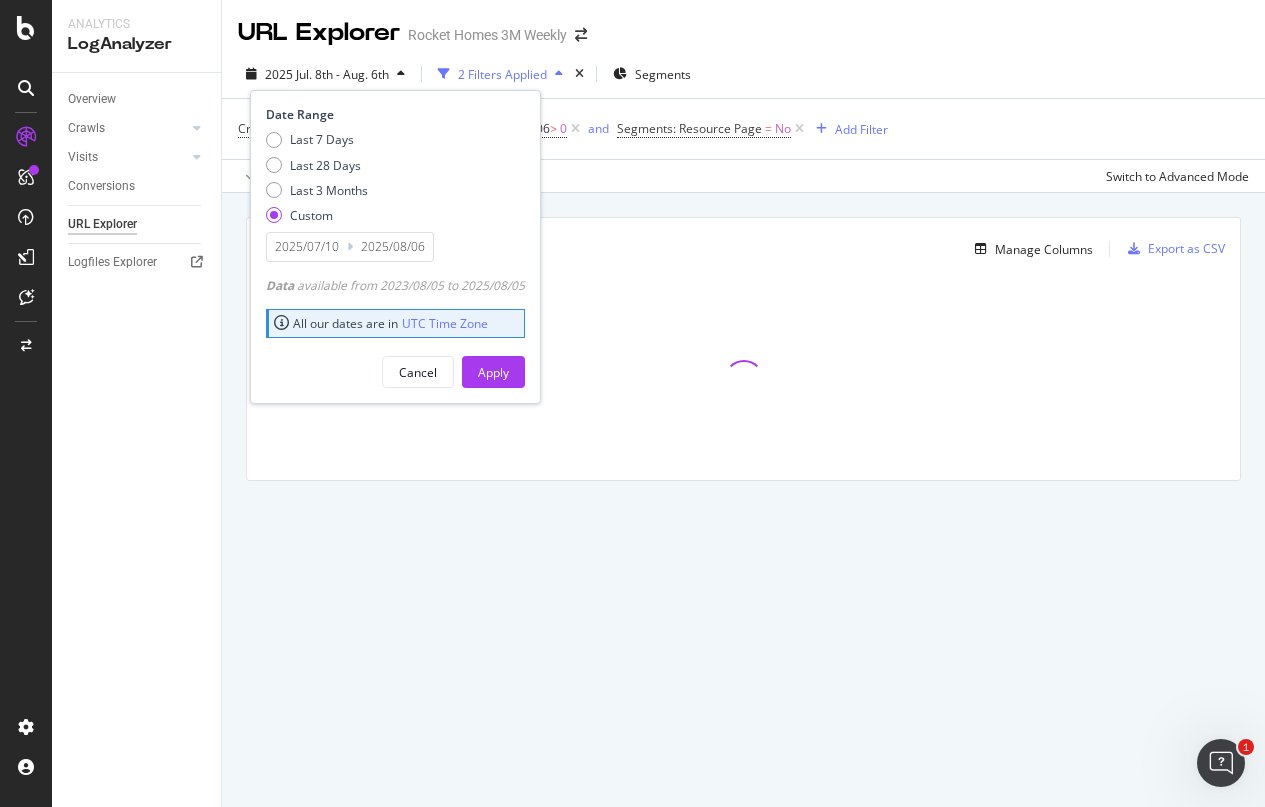 click on "2025/07/10" at bounding box center (307, 247) 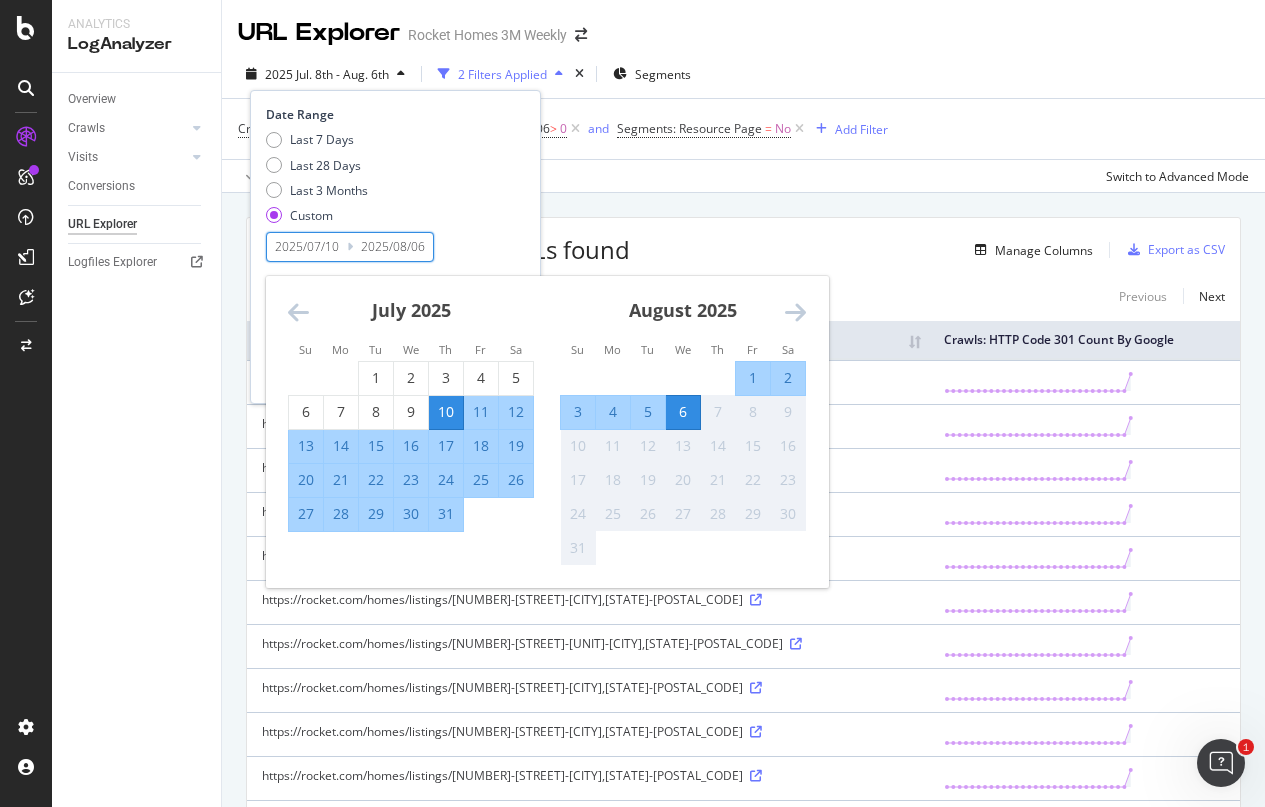 click on "6" at bounding box center [683, 412] 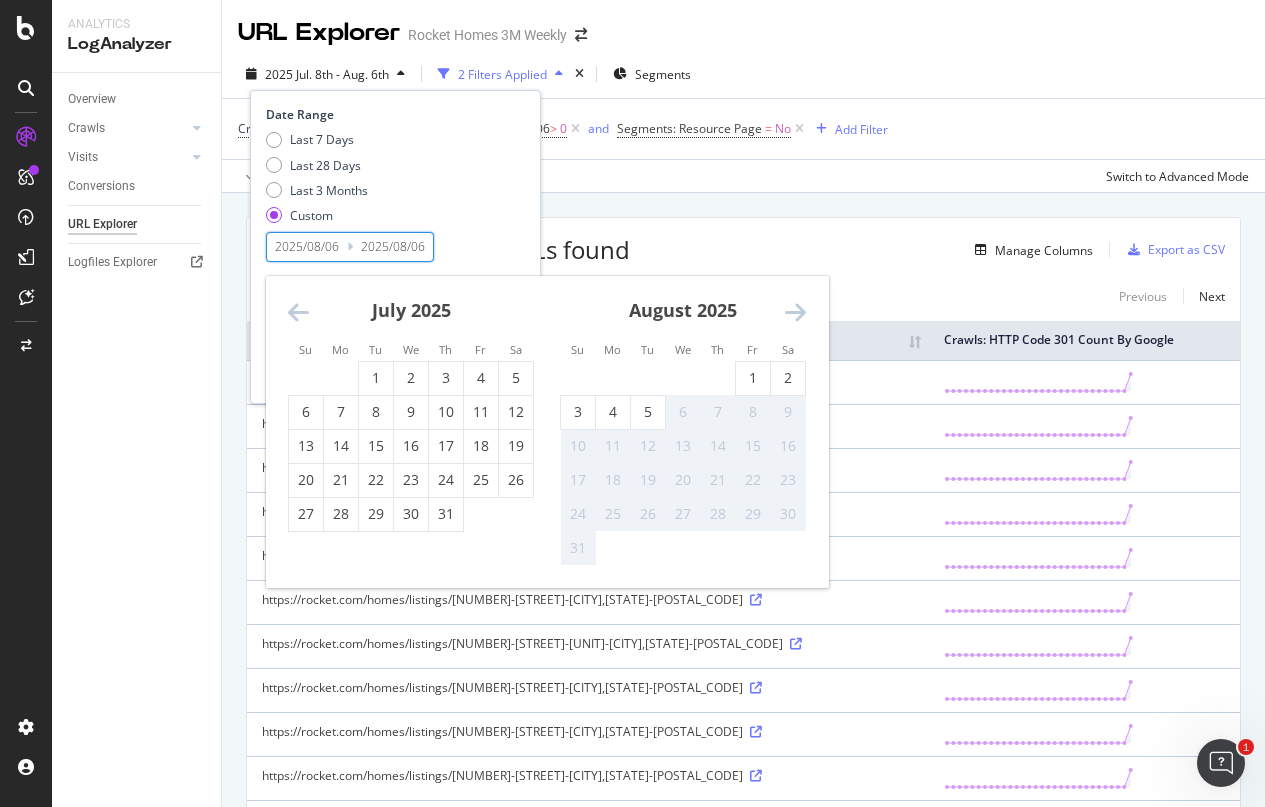 click on "6" at bounding box center (683, 412) 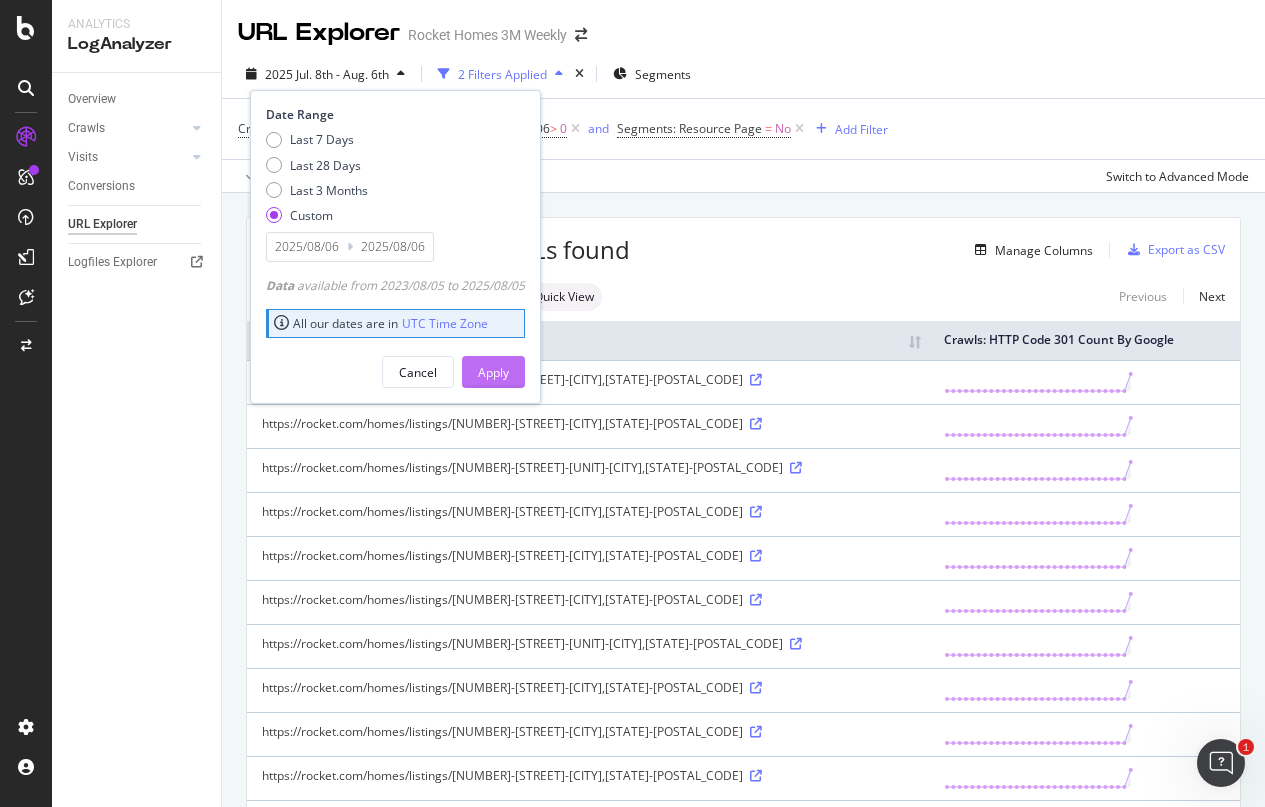 click on "Apply" at bounding box center (493, 372) 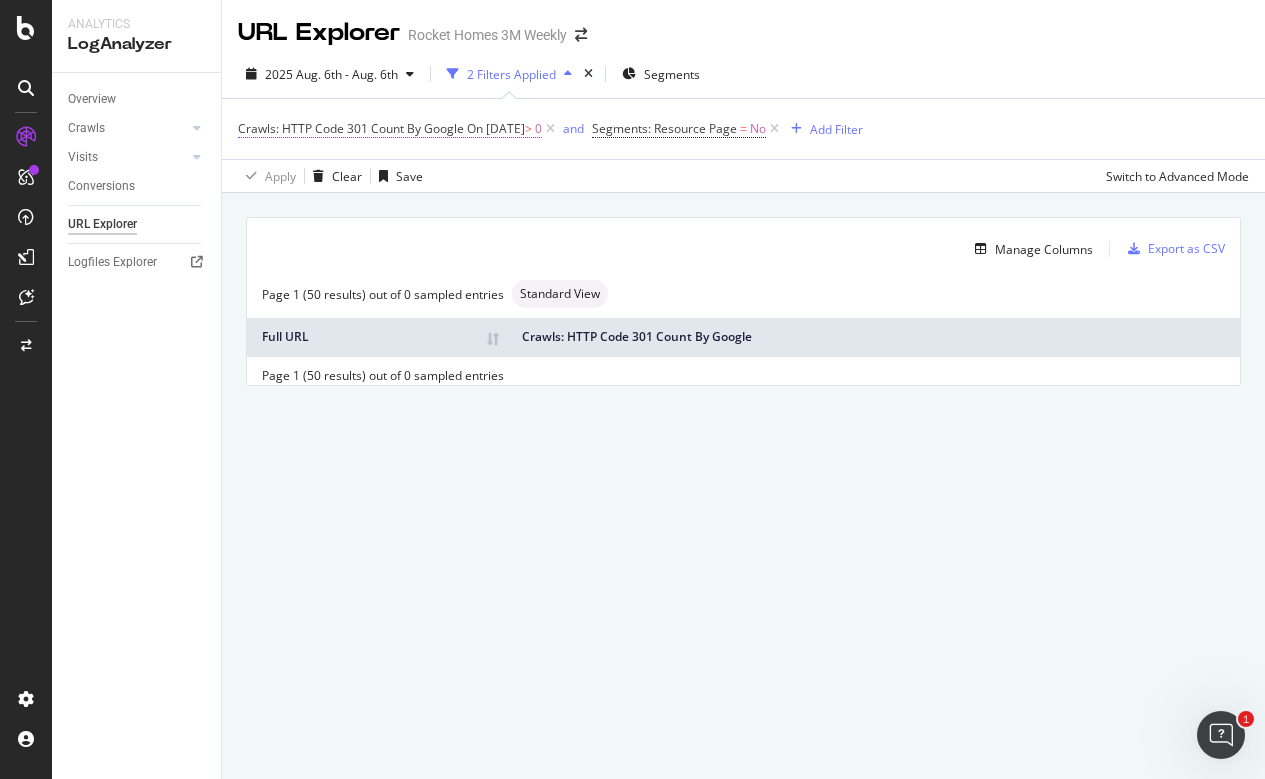 click on "On [DATE]" at bounding box center (496, 128) 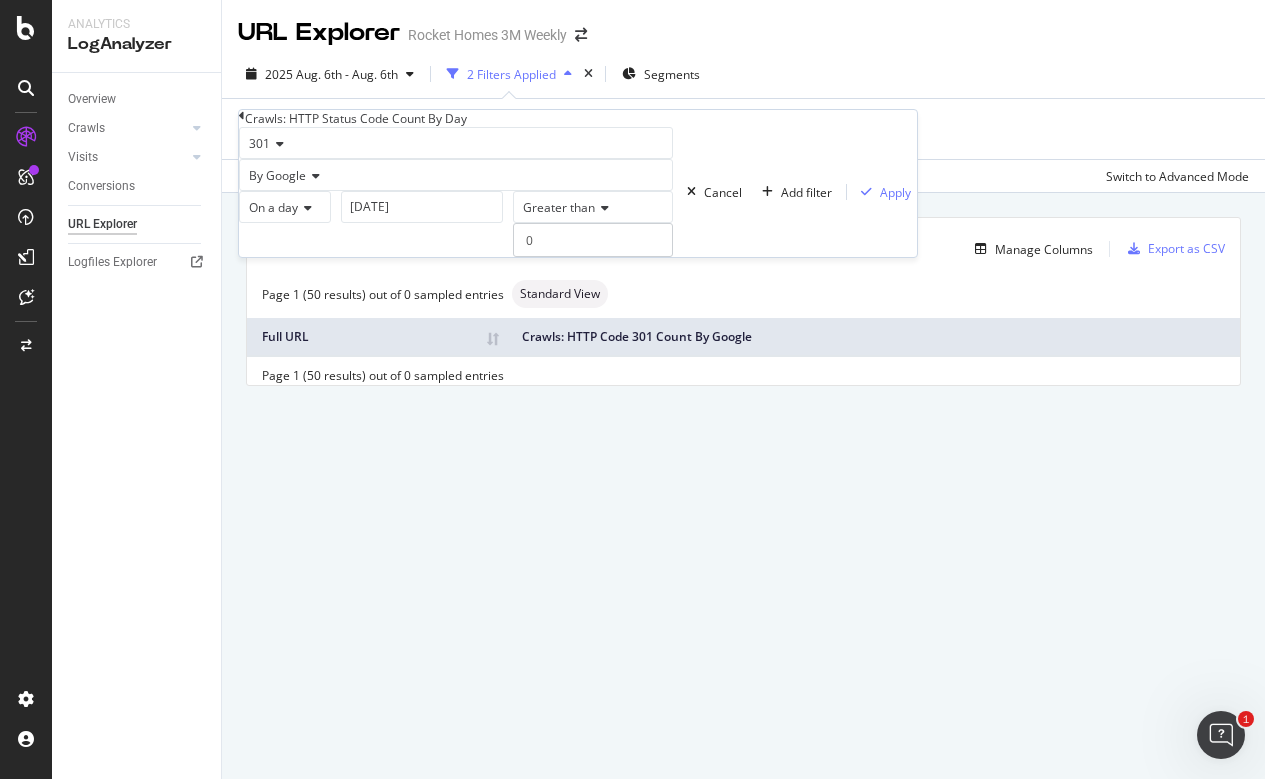 click on "301" at bounding box center [456, 143] 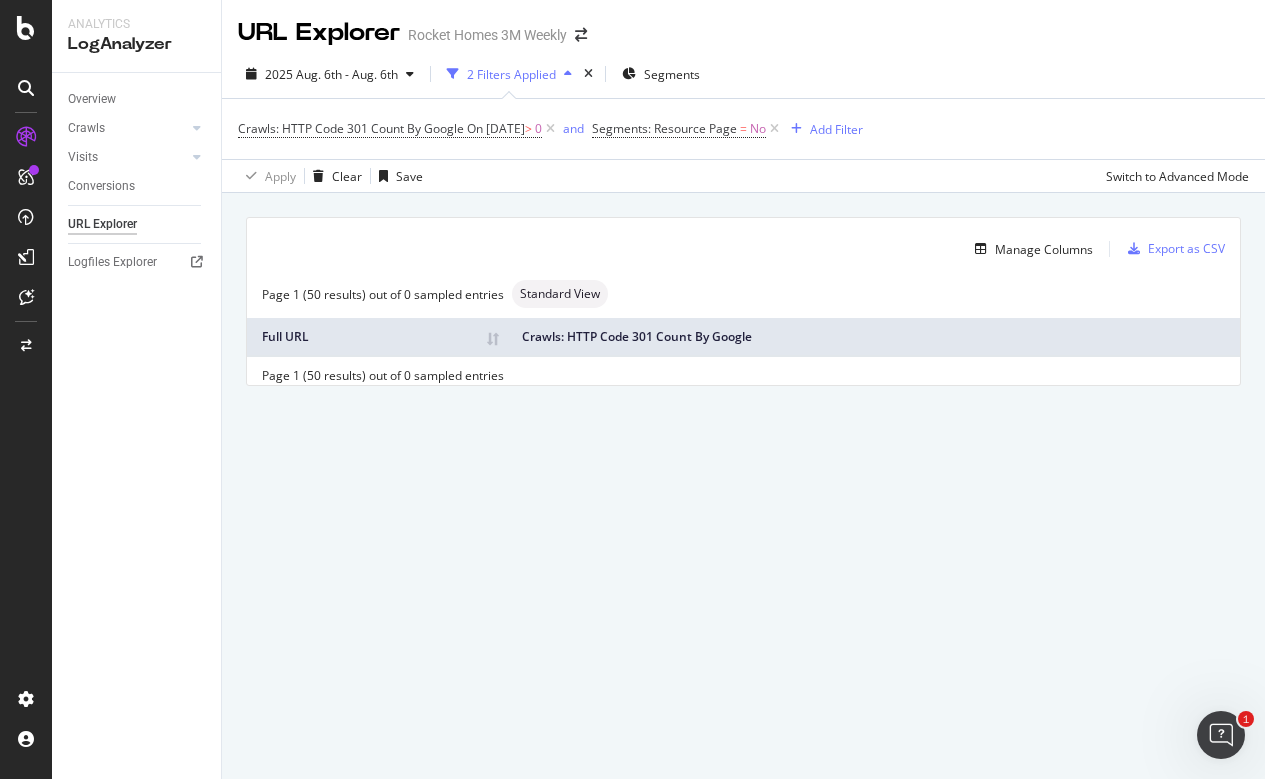 click on "Apply Clear Save Switch to Advanced Mode" at bounding box center [743, 175] 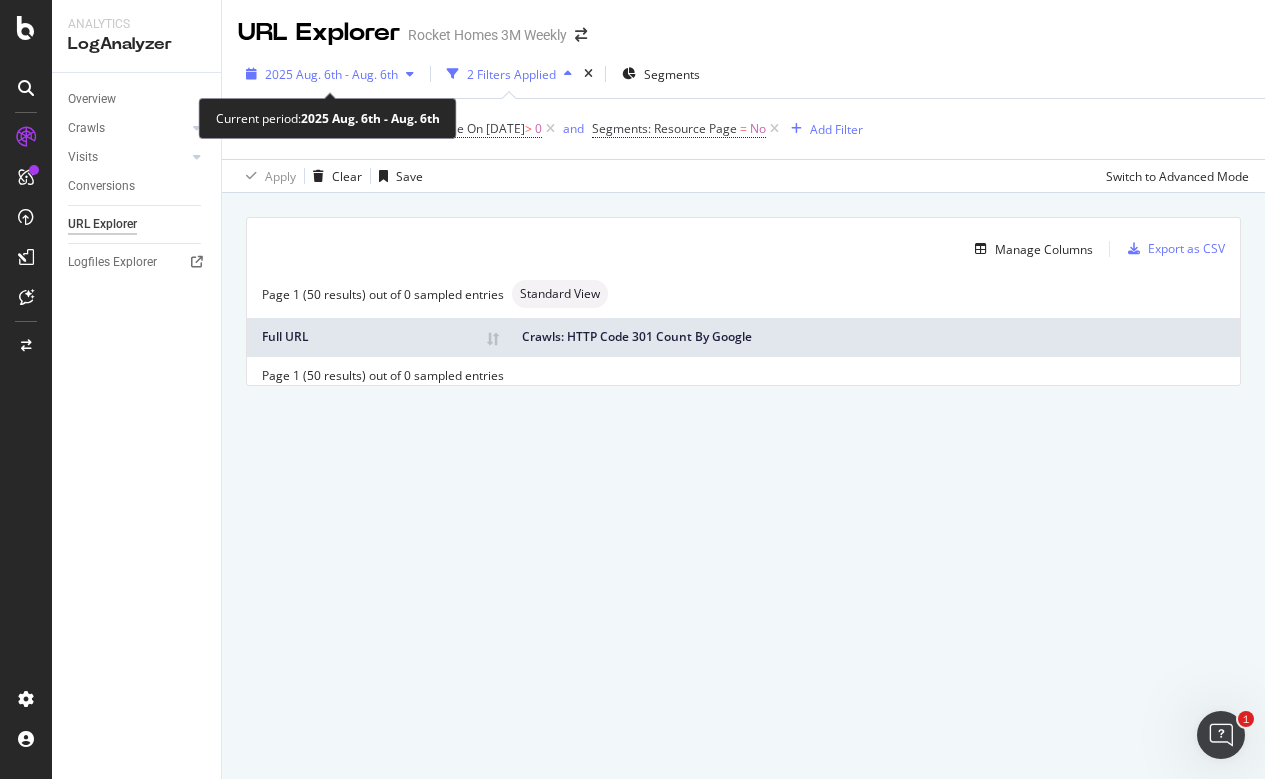 click on "2025 Aug. 6th - Aug. 6th" at bounding box center [331, 74] 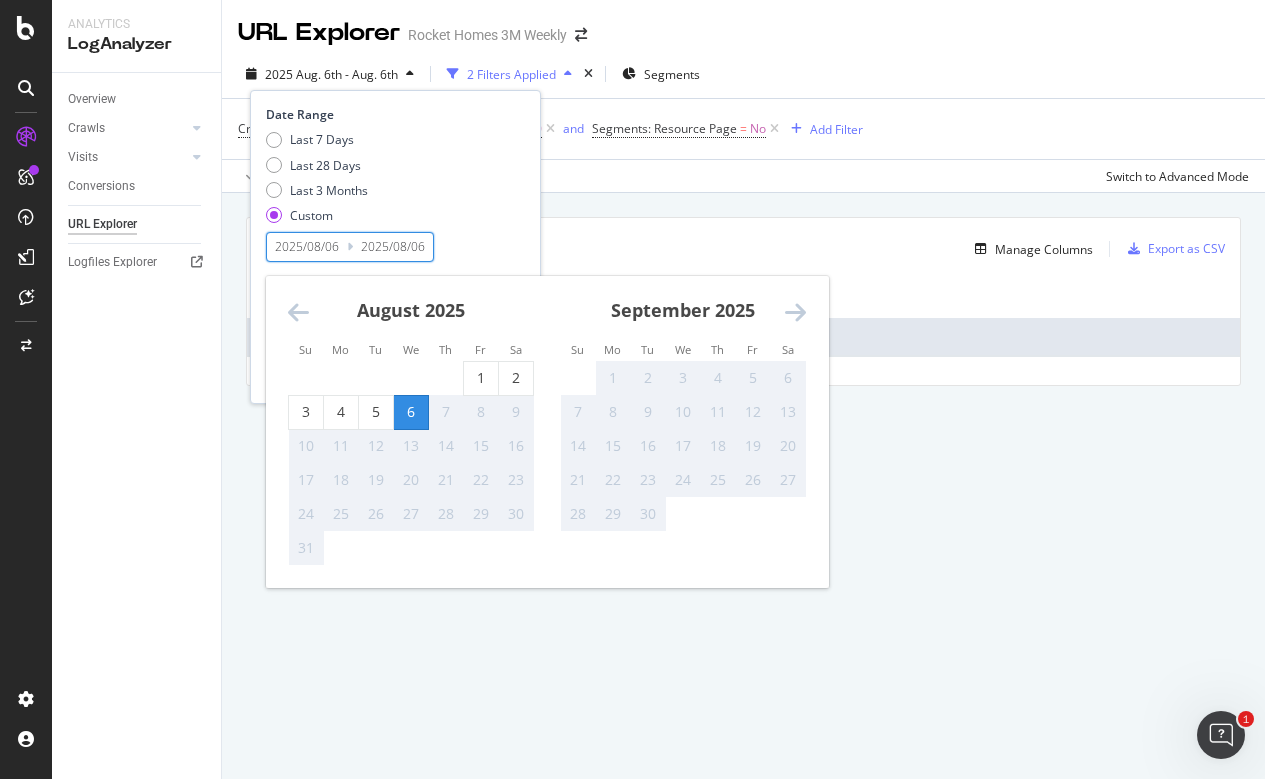 click on "2025/08/06" at bounding box center (307, 247) 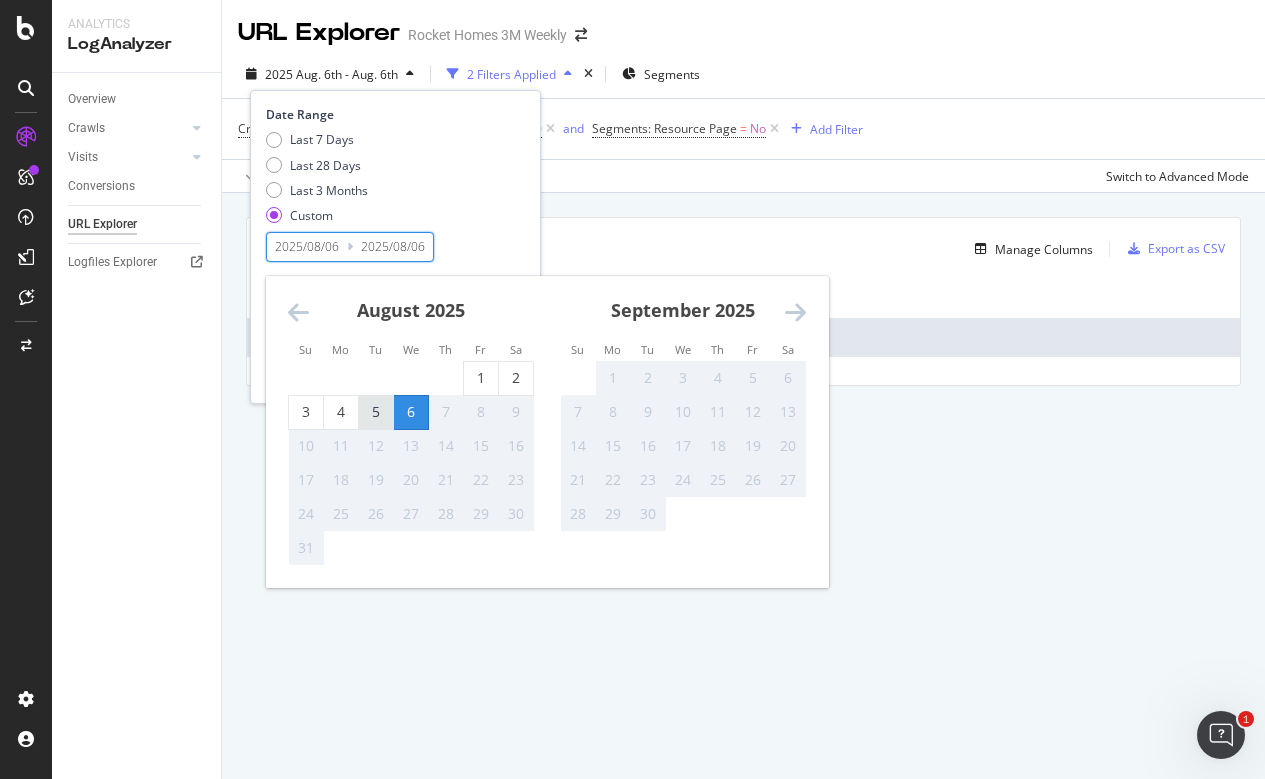 click on "5" at bounding box center [376, 412] 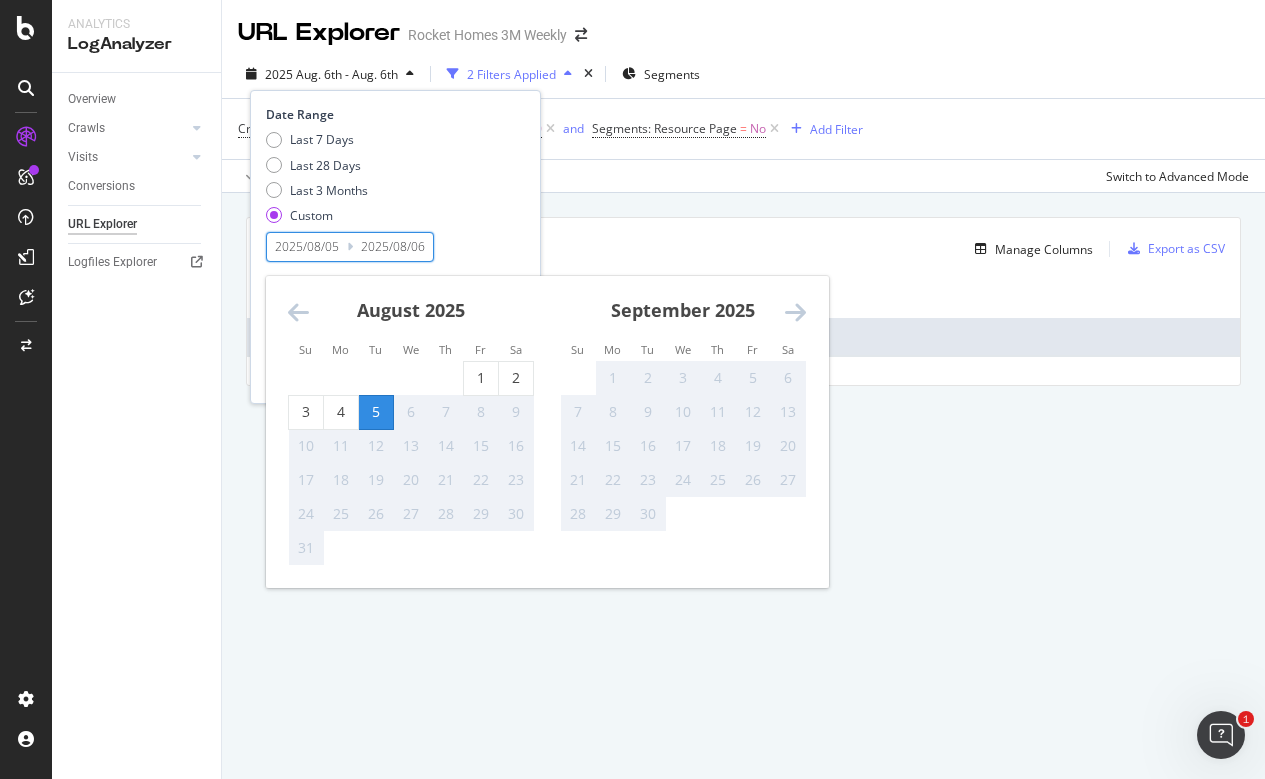 click on "5" at bounding box center [376, 412] 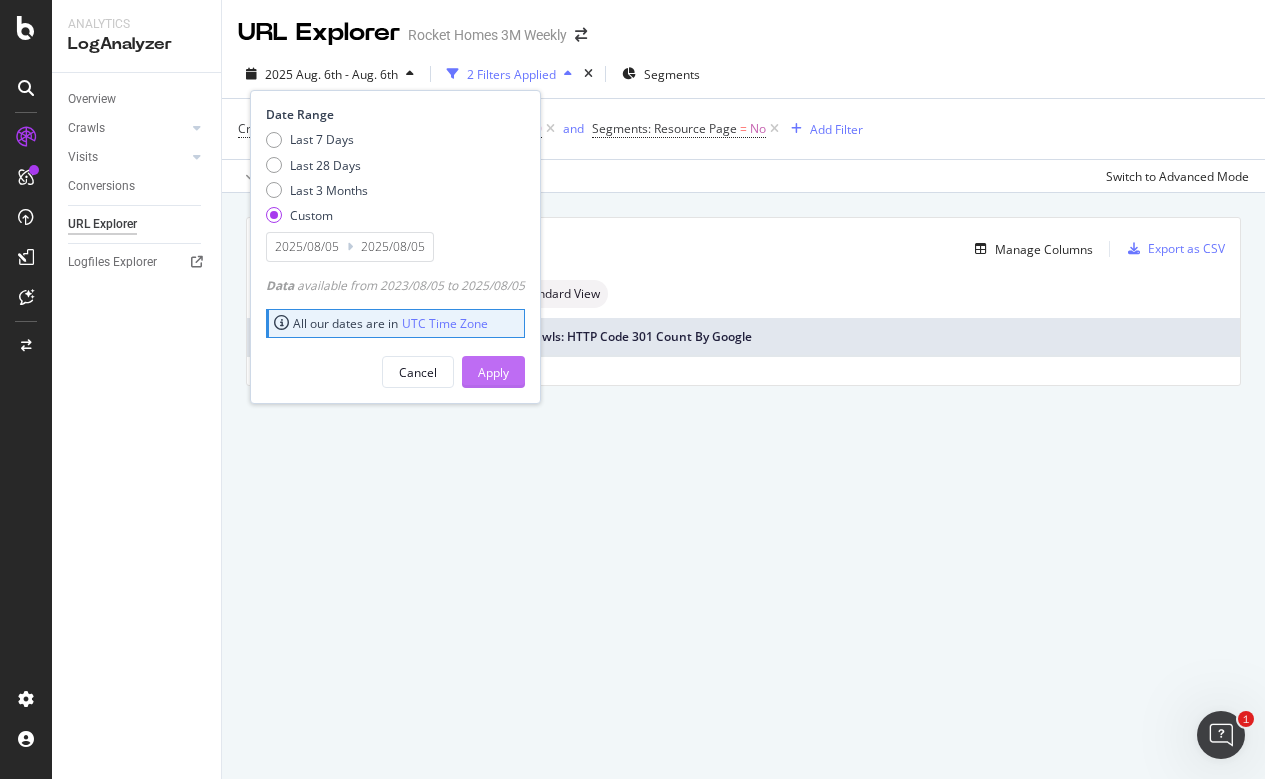 click on "Apply" at bounding box center [493, 372] 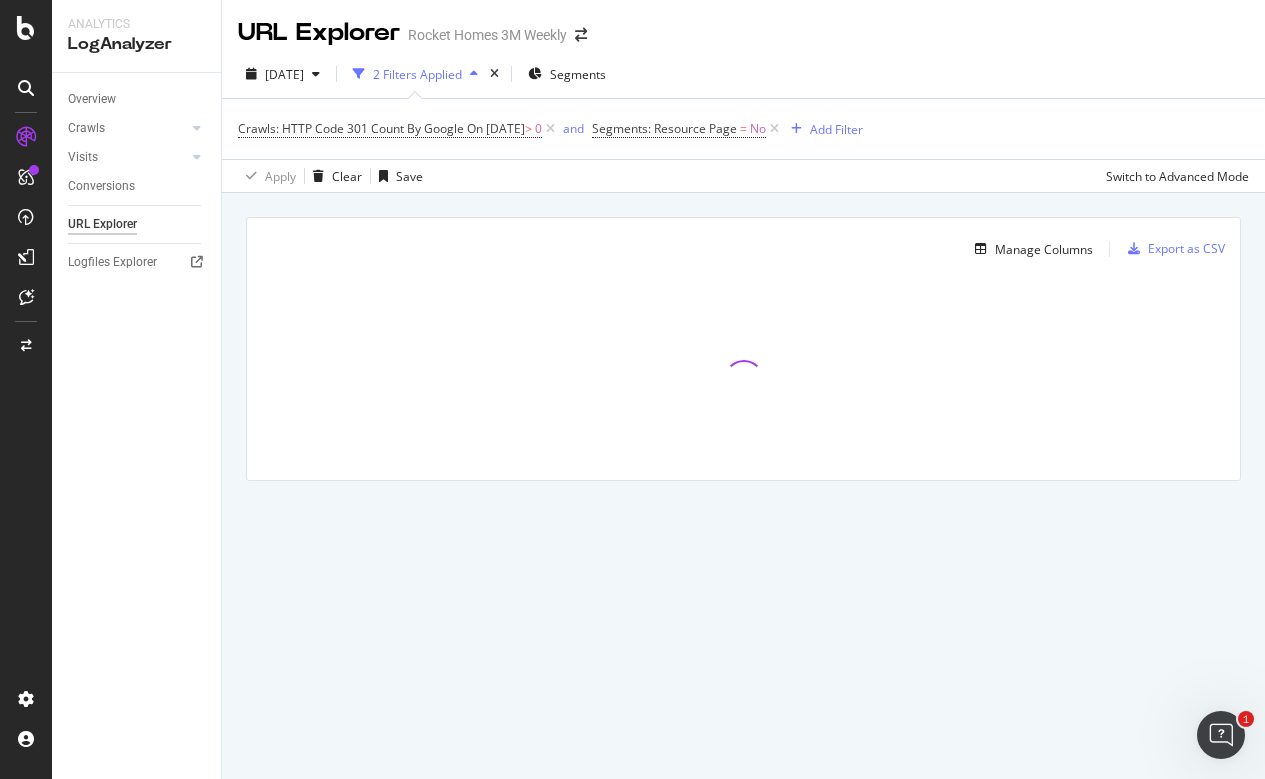click on "Crawls: HTTP Code 301 Count By Google On [DATE] > 0" at bounding box center [398, 129] 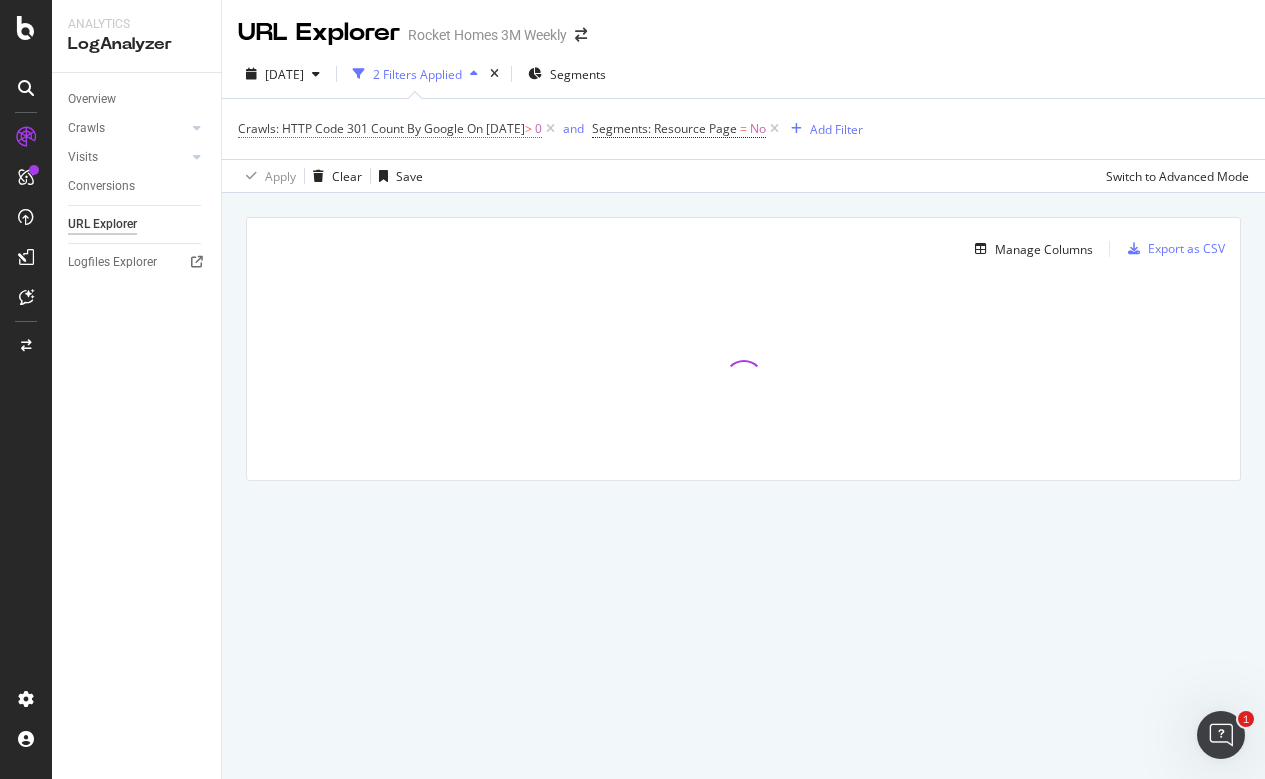 click on "On [DATE]" at bounding box center (496, 128) 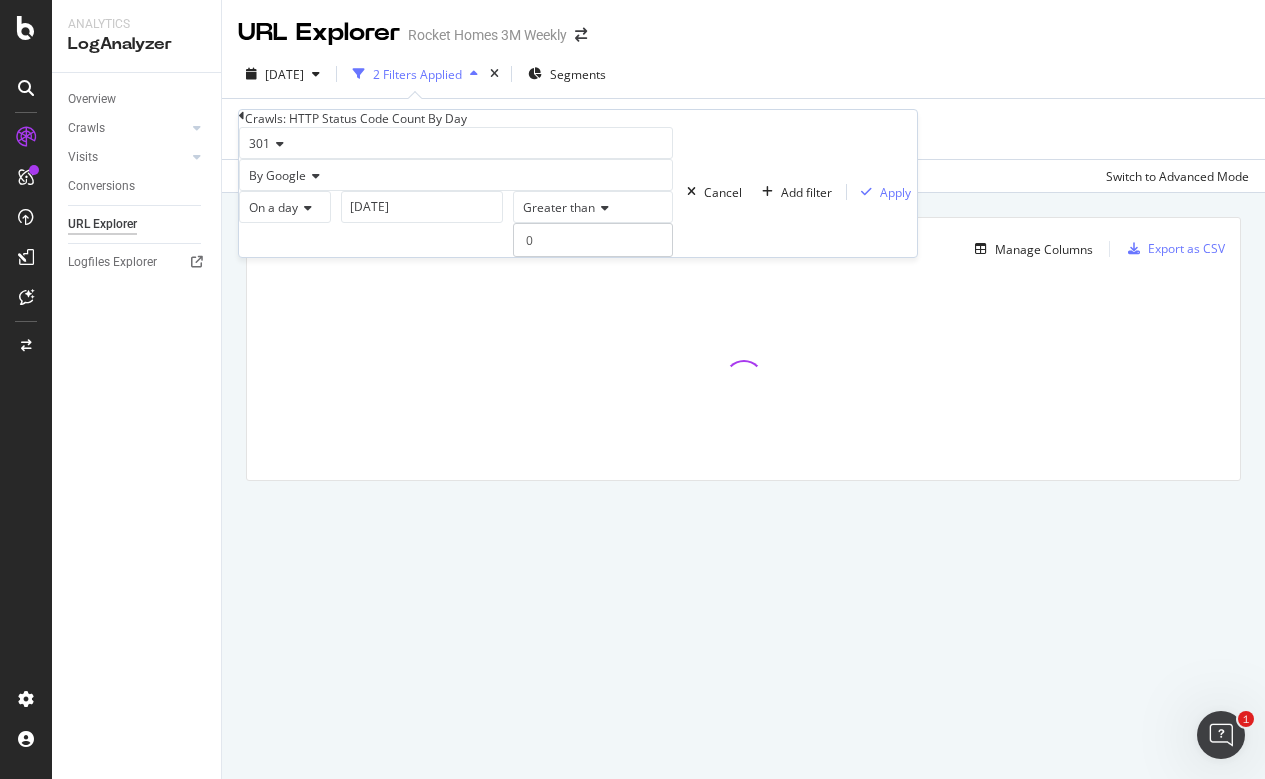 click at bounding box center (602, 208) 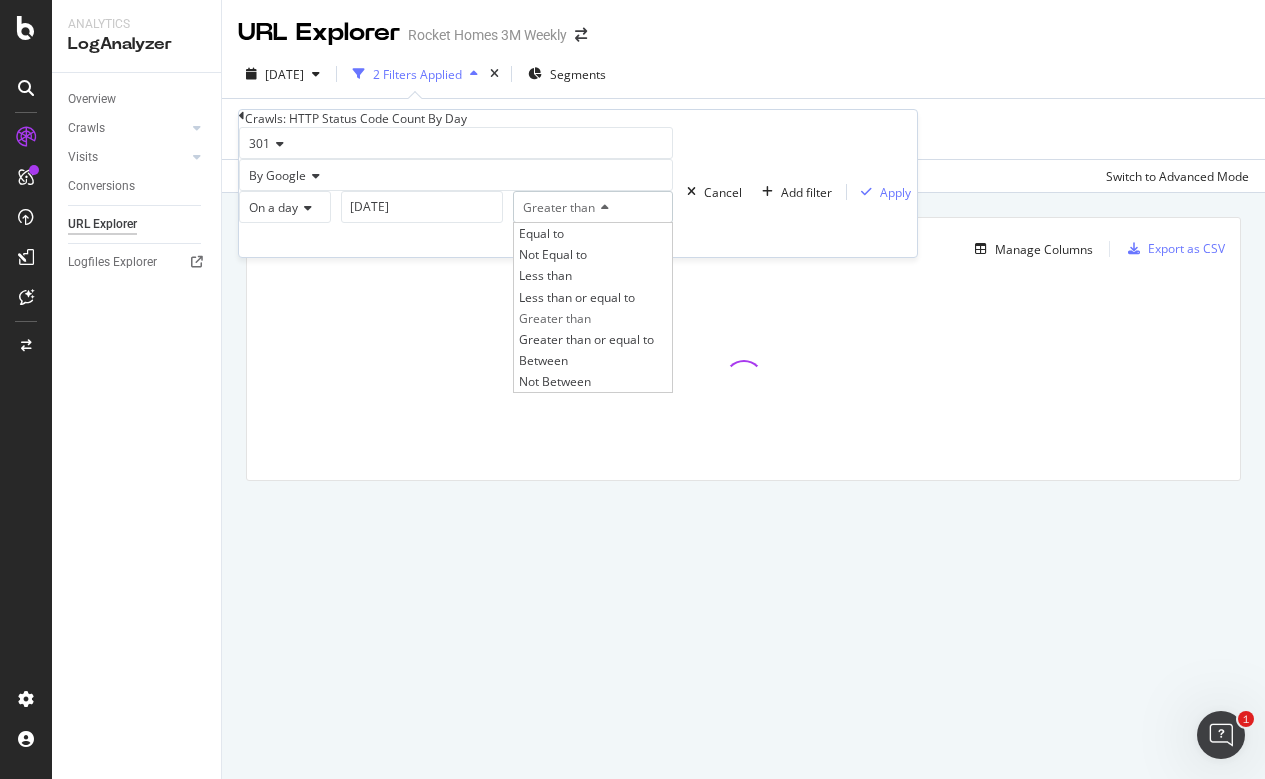 click on "301" at bounding box center [456, 143] 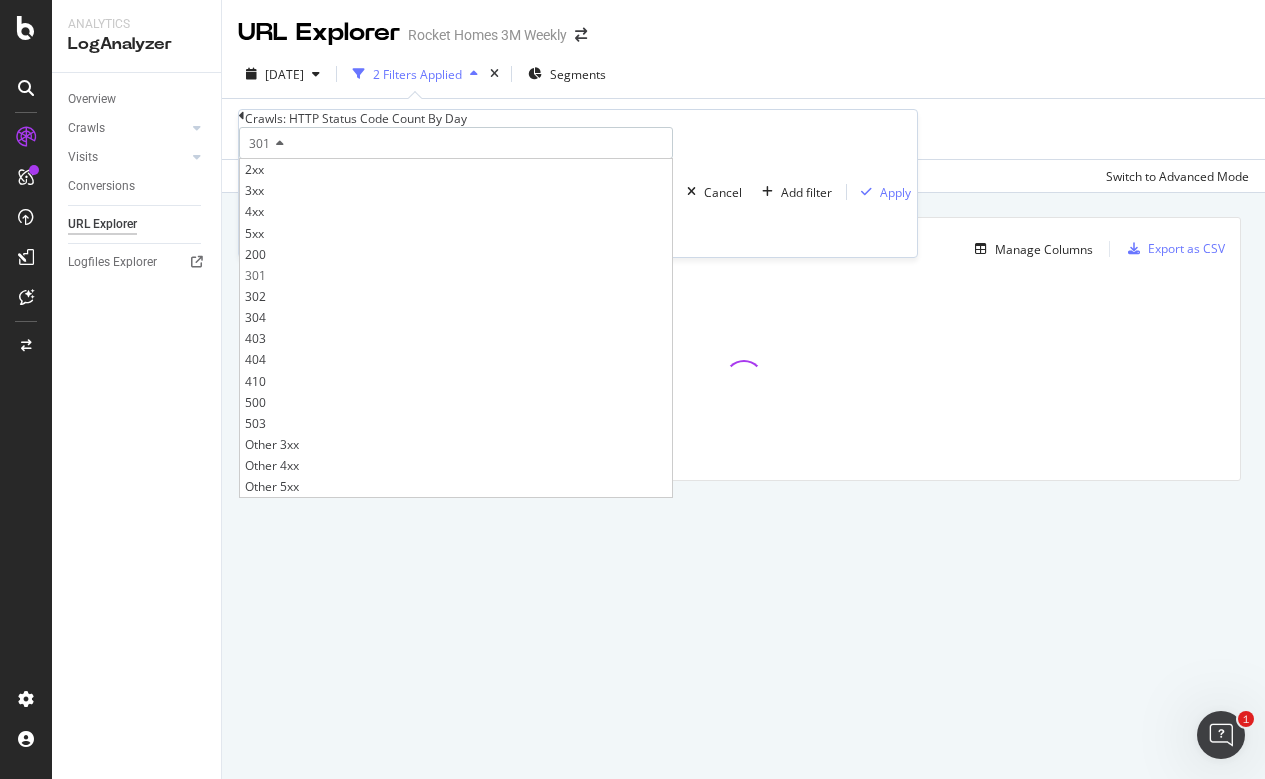 click on "Apply Clear Save Switch to Advanced Mode" at bounding box center (743, 175) 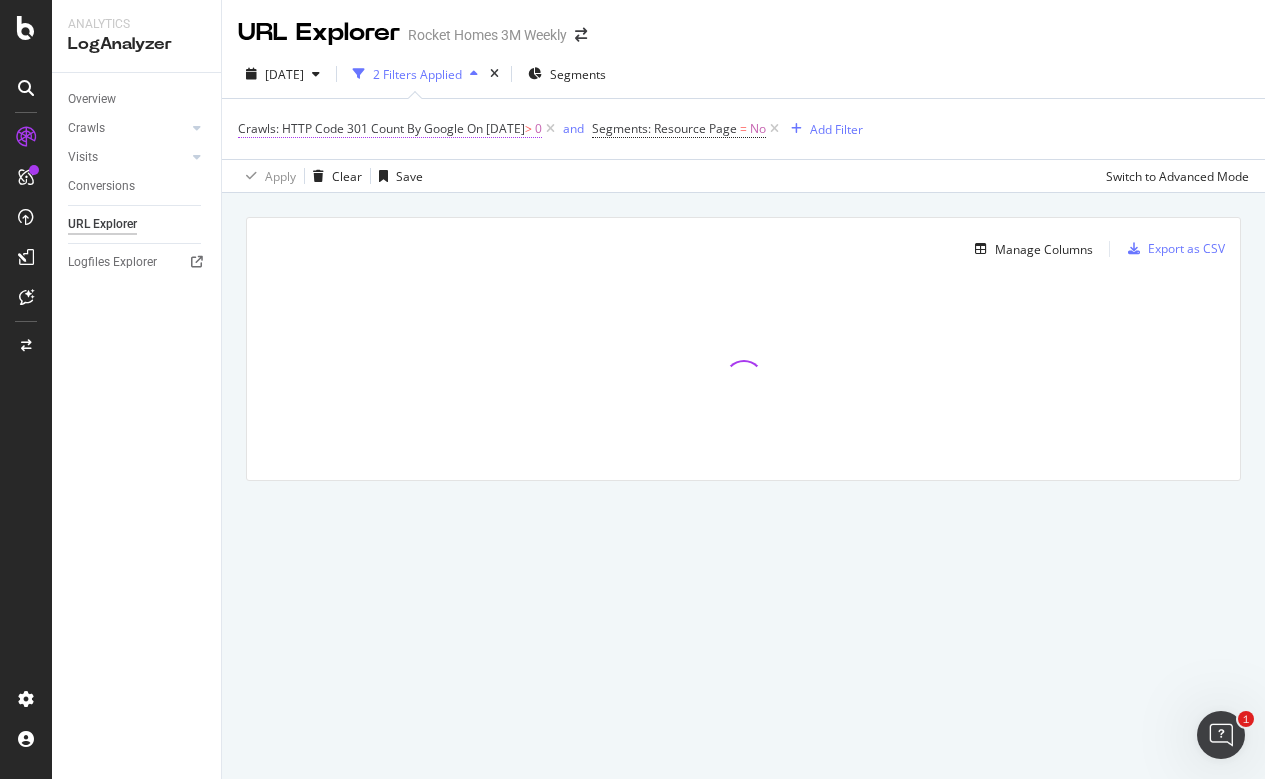 click on "Crawls: HTTP Code 301 Count By Google" at bounding box center [351, 128] 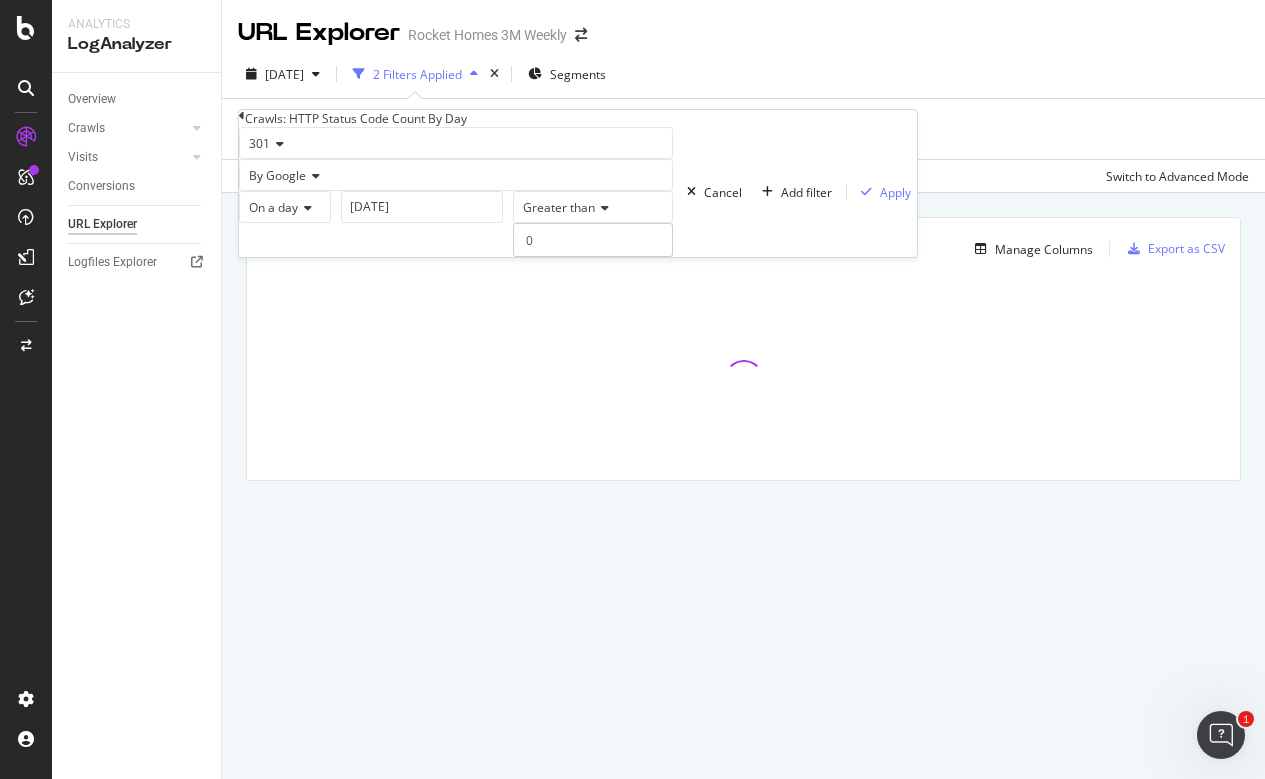 click on "[DATE]" at bounding box center [422, 207] 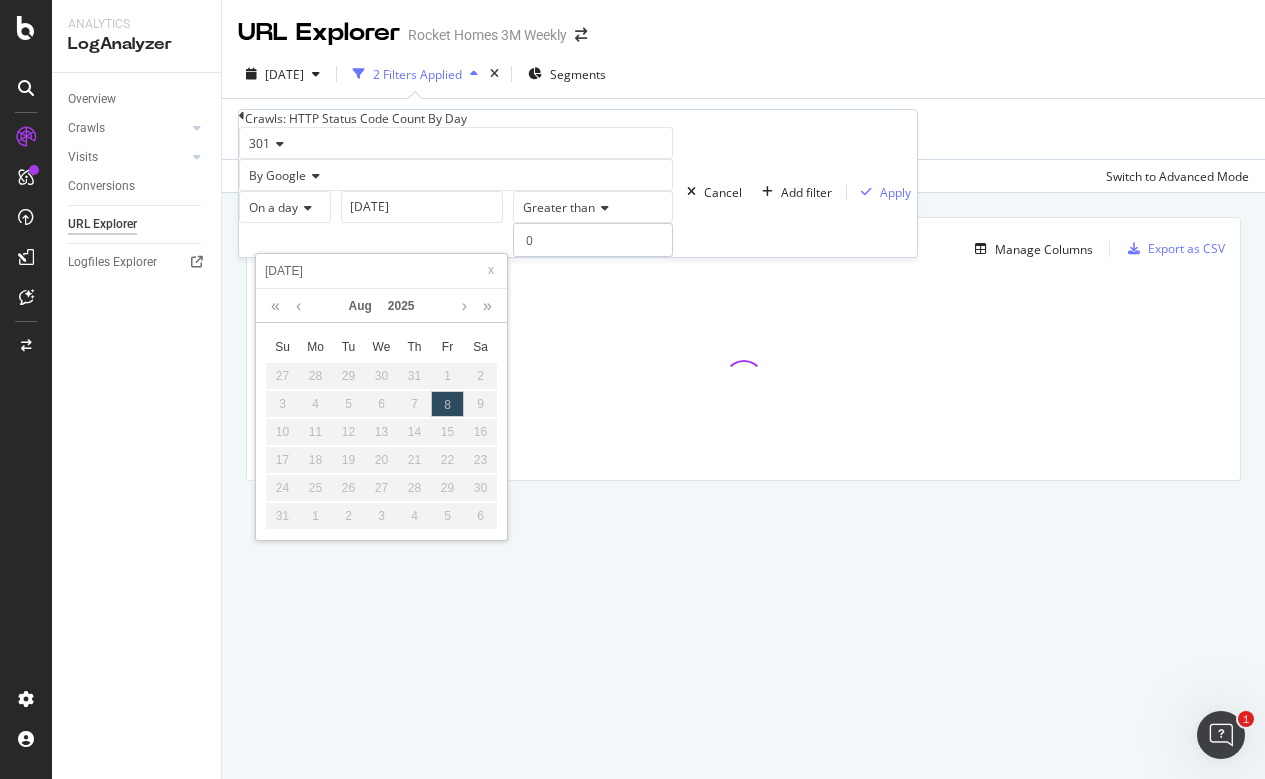 click on "301" at bounding box center (456, 143) 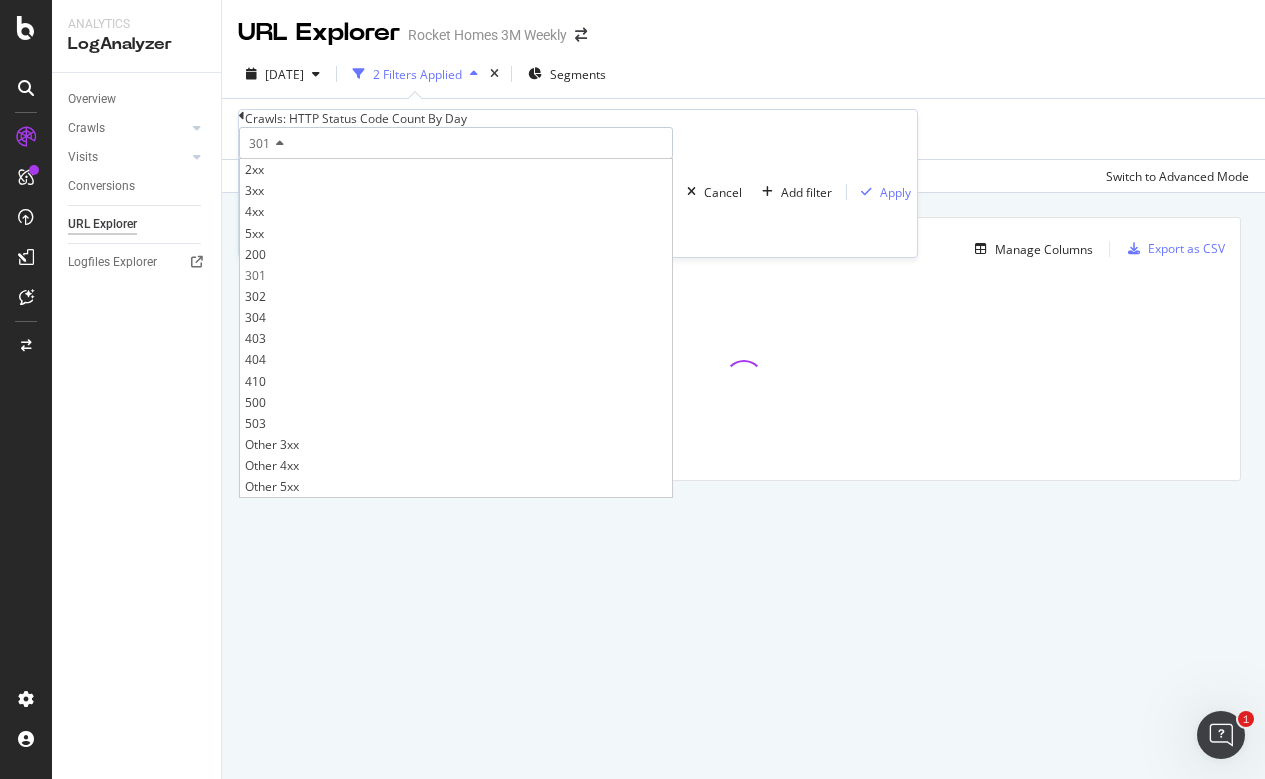 click on "301 2xx 3xx 4xx 5xx 200 301 302 304 403 404 410 500 503 Other 3xx Other 4xx Other 5xx By Google On a day [DATE] Greater than 0 Cancel Add filter Apply" at bounding box center (578, 192) 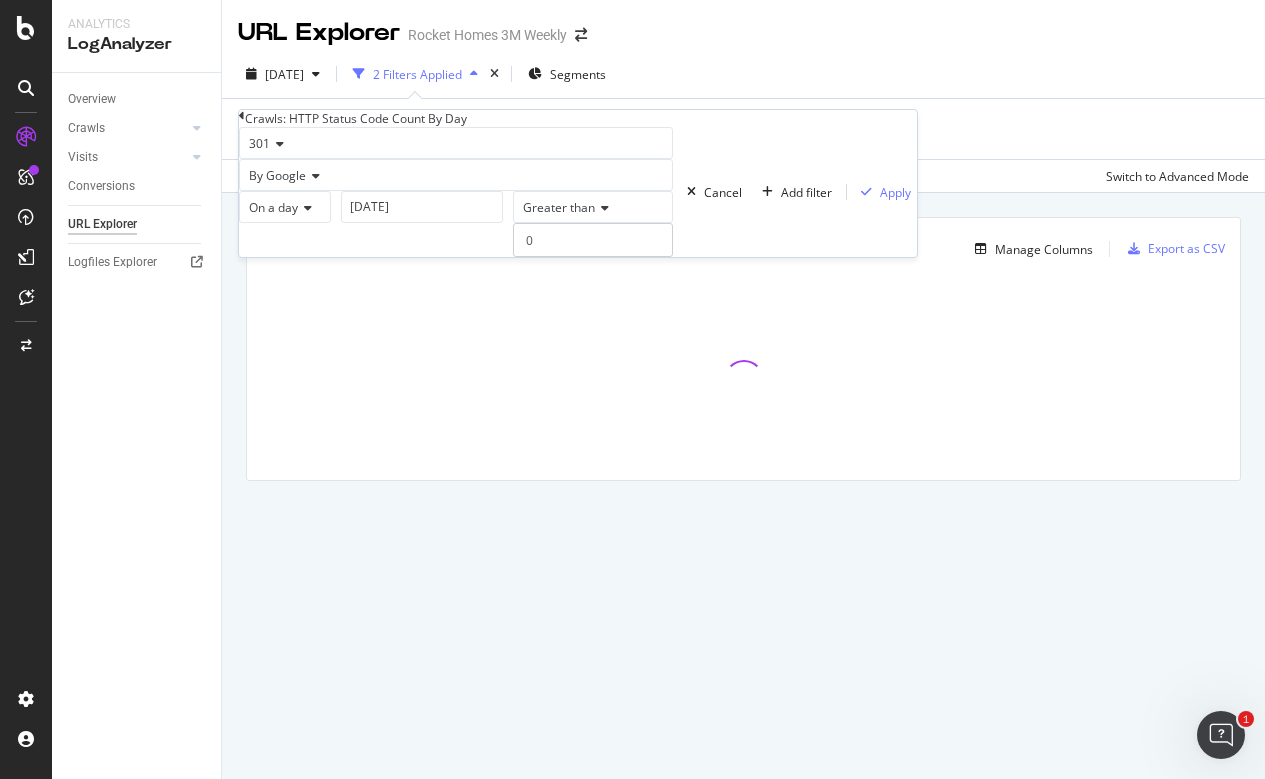 click on "[DATE]" at bounding box center (422, 207) 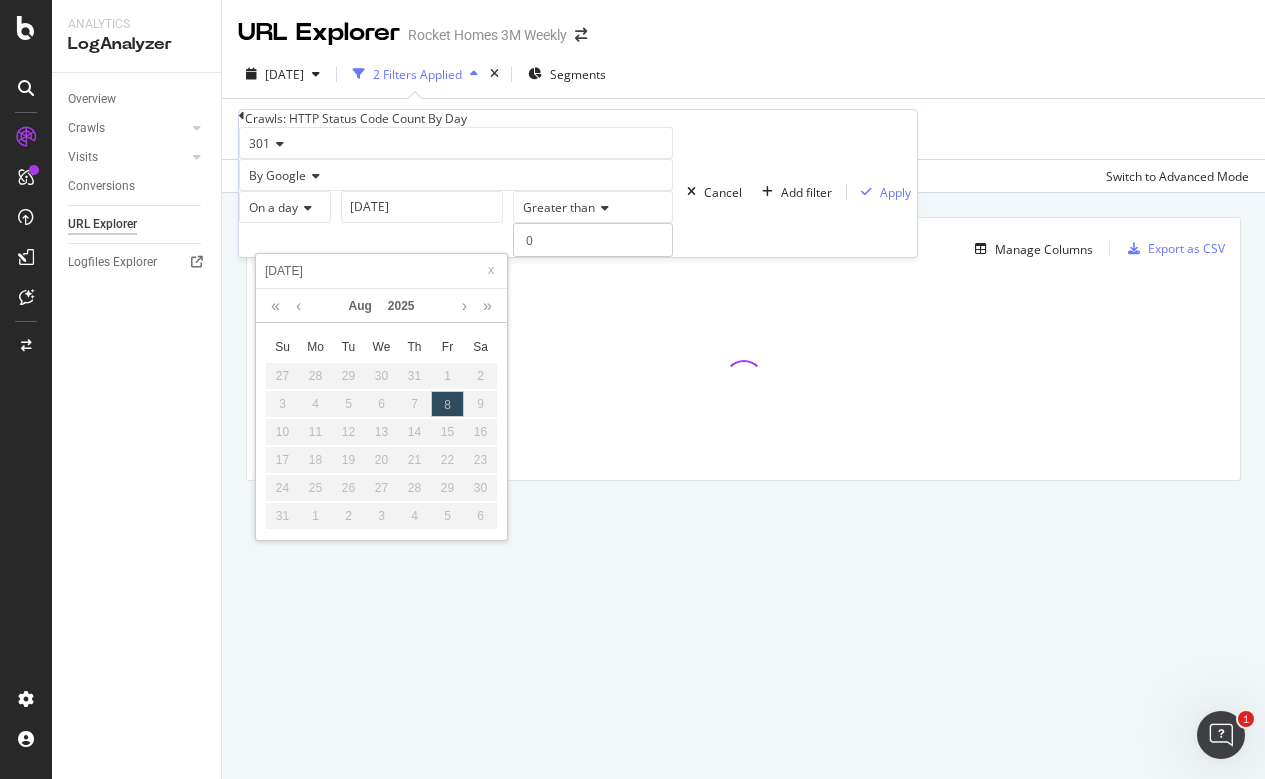 click on "On [DATE]" at bounding box center (496, 128) 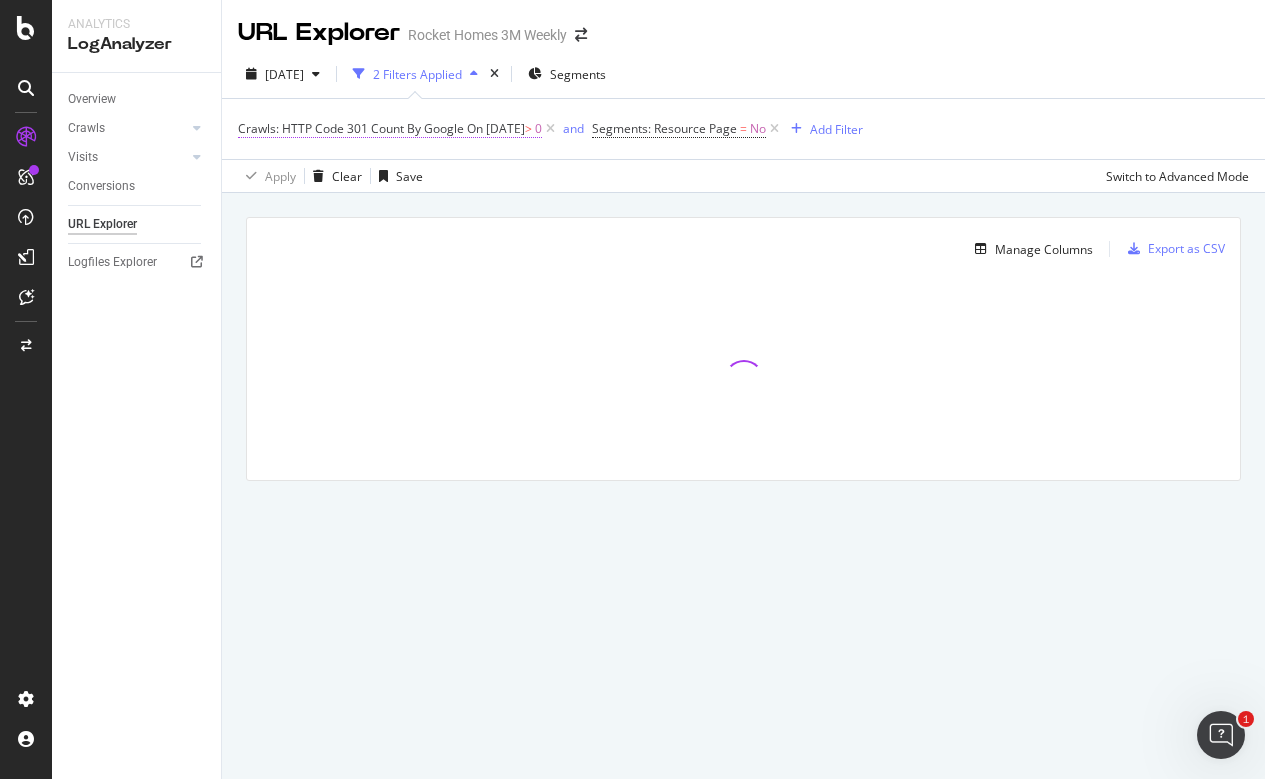 click on "On [DATE]" at bounding box center (496, 128) 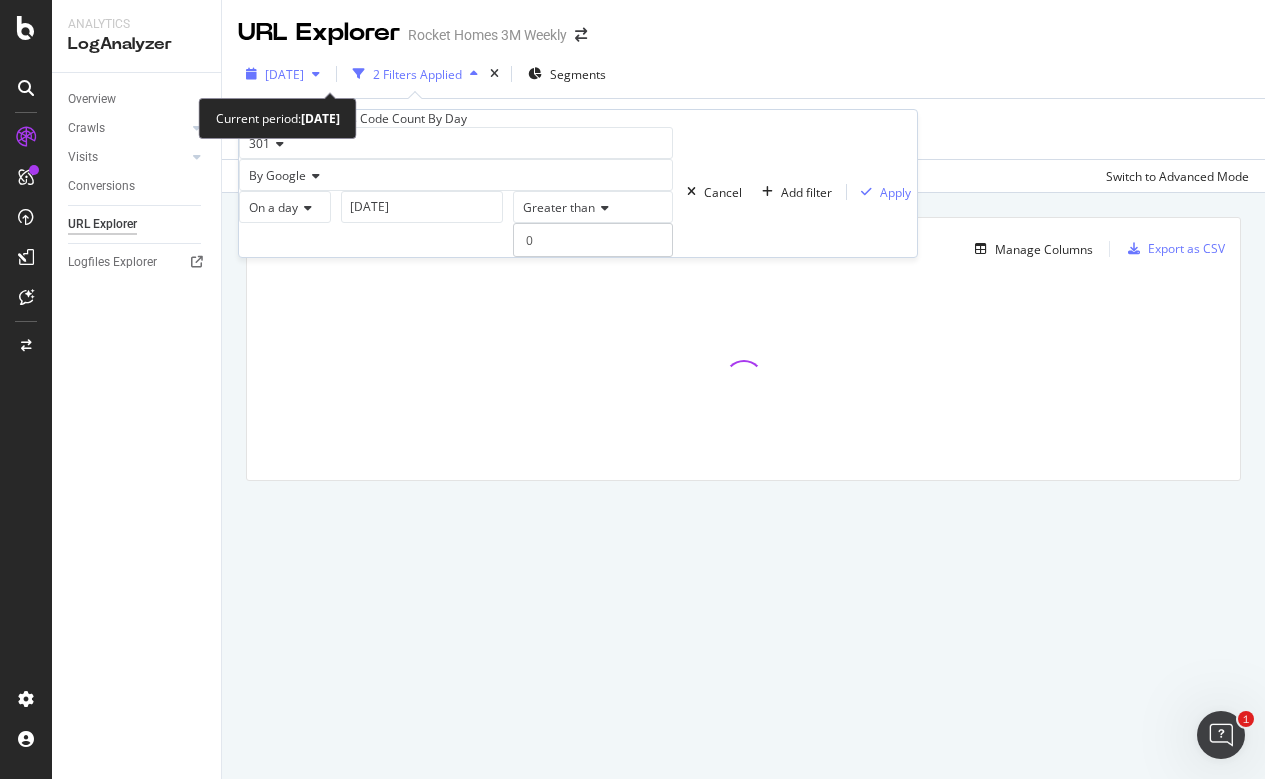 click on "[DATE]" at bounding box center (284, 74) 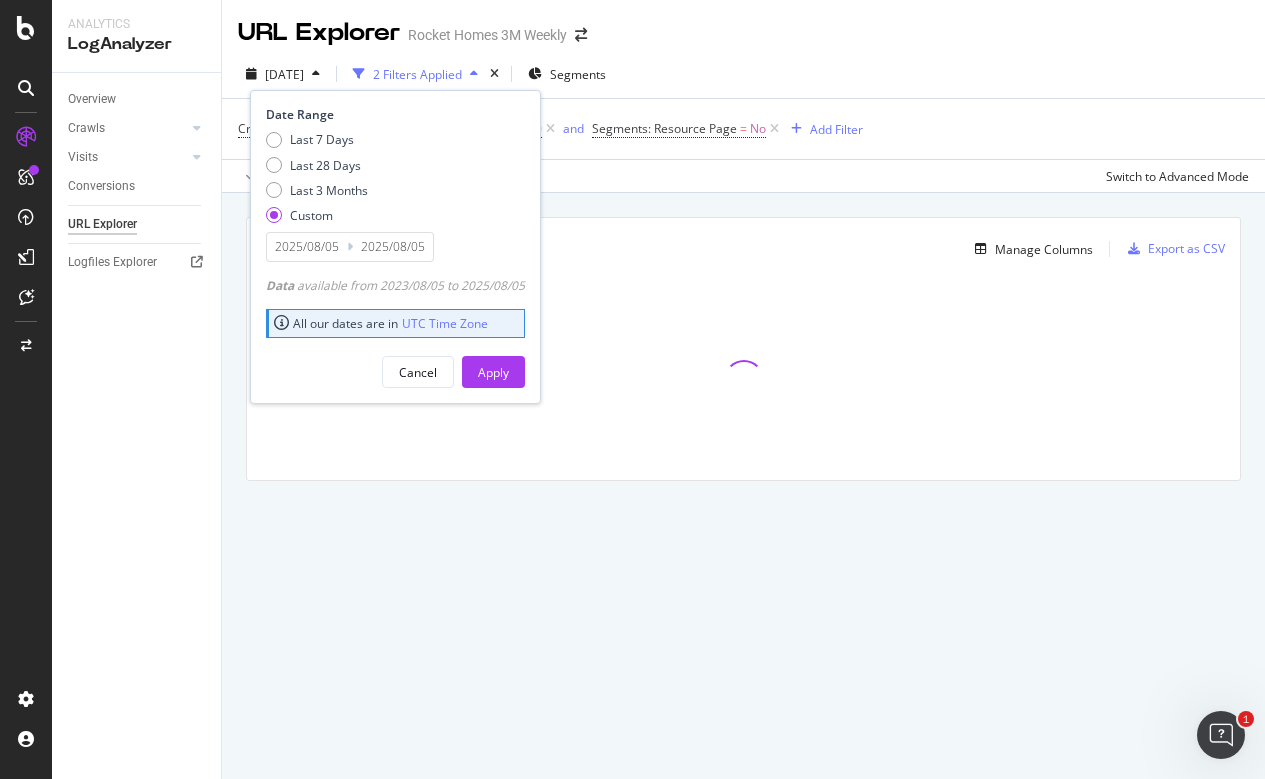 click on "2025/08/05" at bounding box center (307, 247) 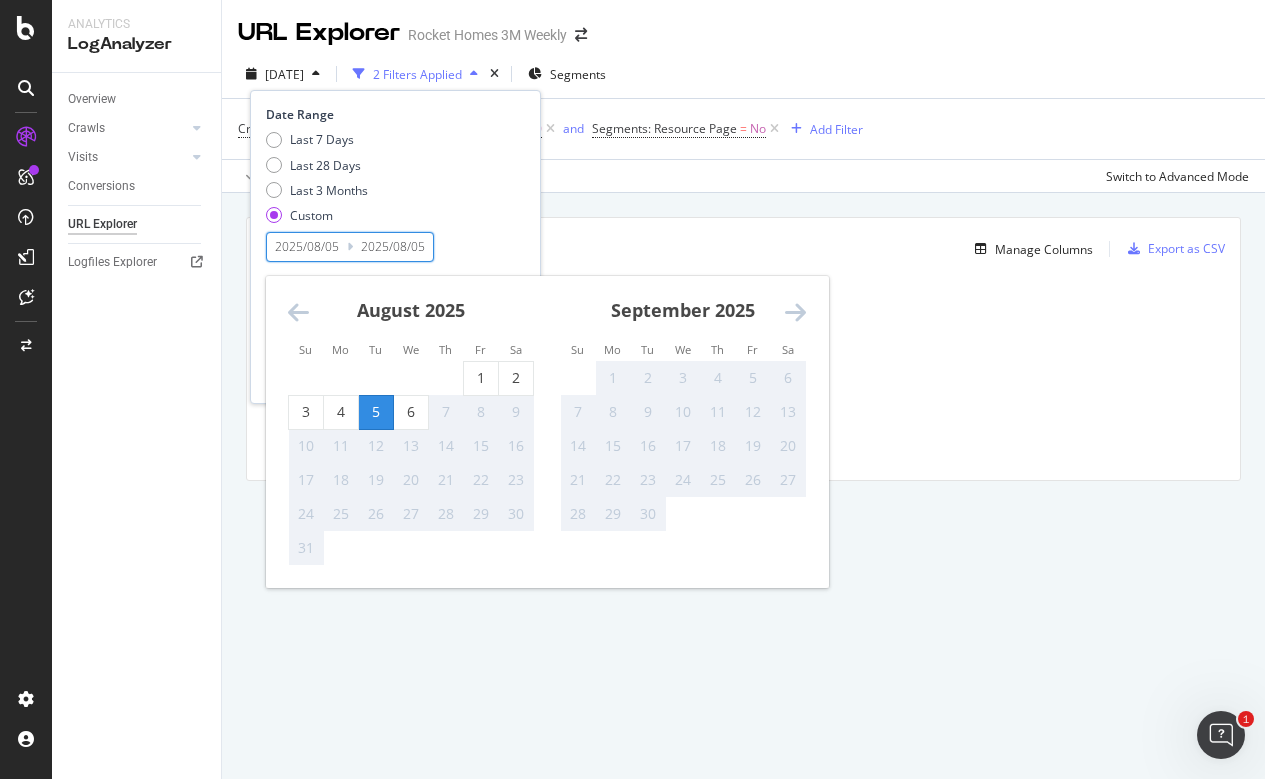click on "5" at bounding box center (376, 412) 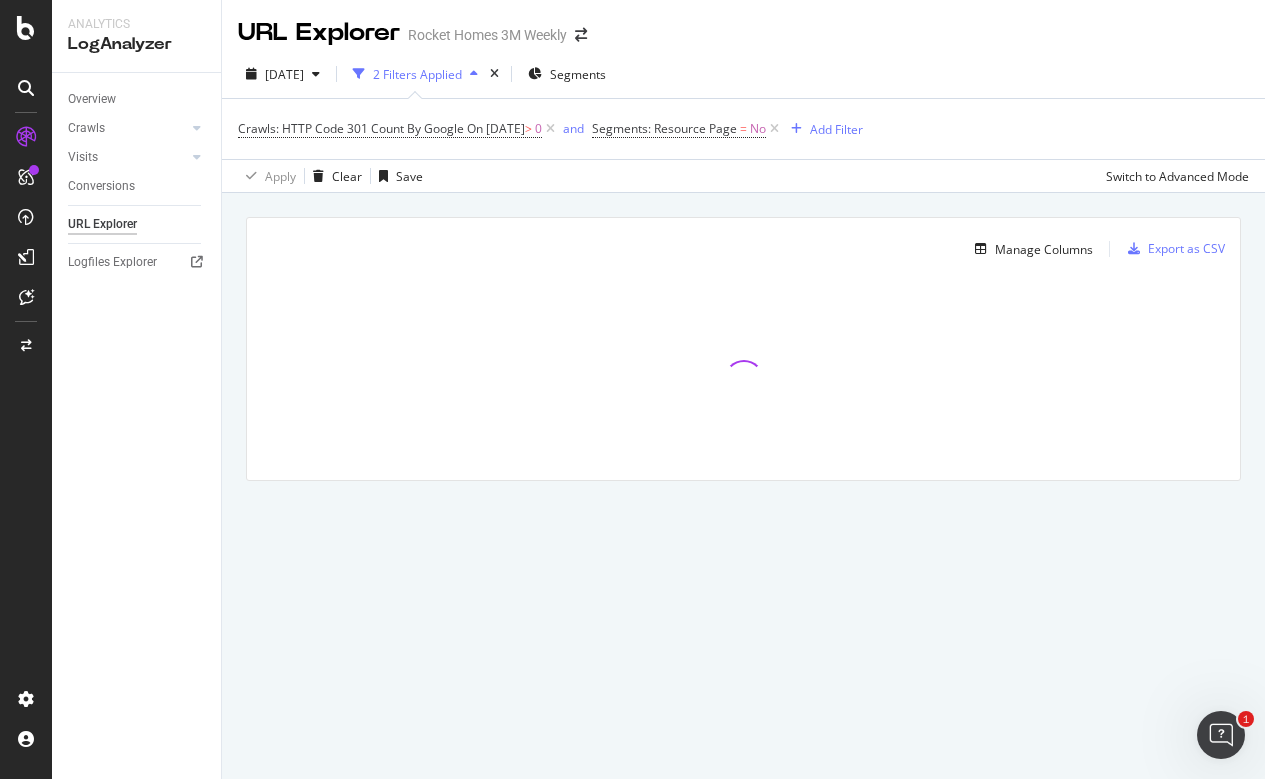click on "Manage Columns Export as CSV Full URL Crawls: HTTP Code 301 Count By Google" at bounding box center (743, 372) 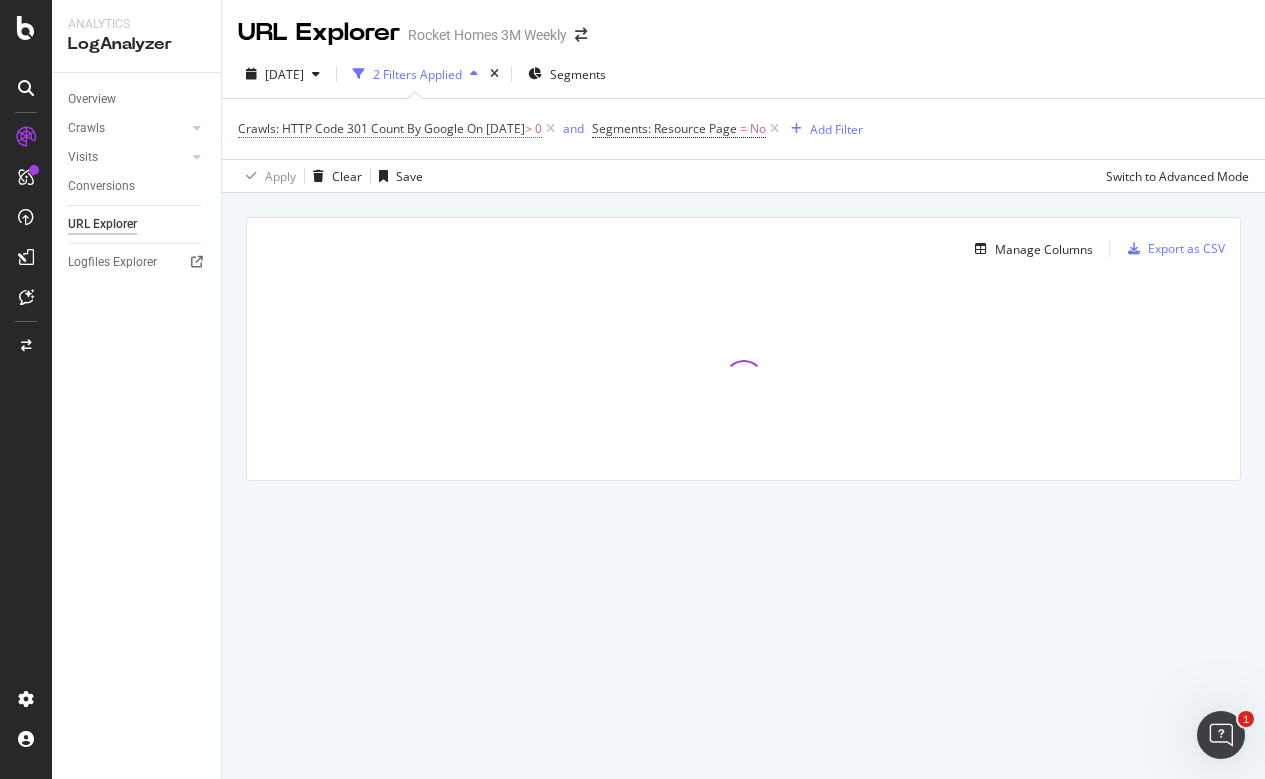 click on "Crawls: HTTP Code 301 Count By Google" at bounding box center [351, 128] 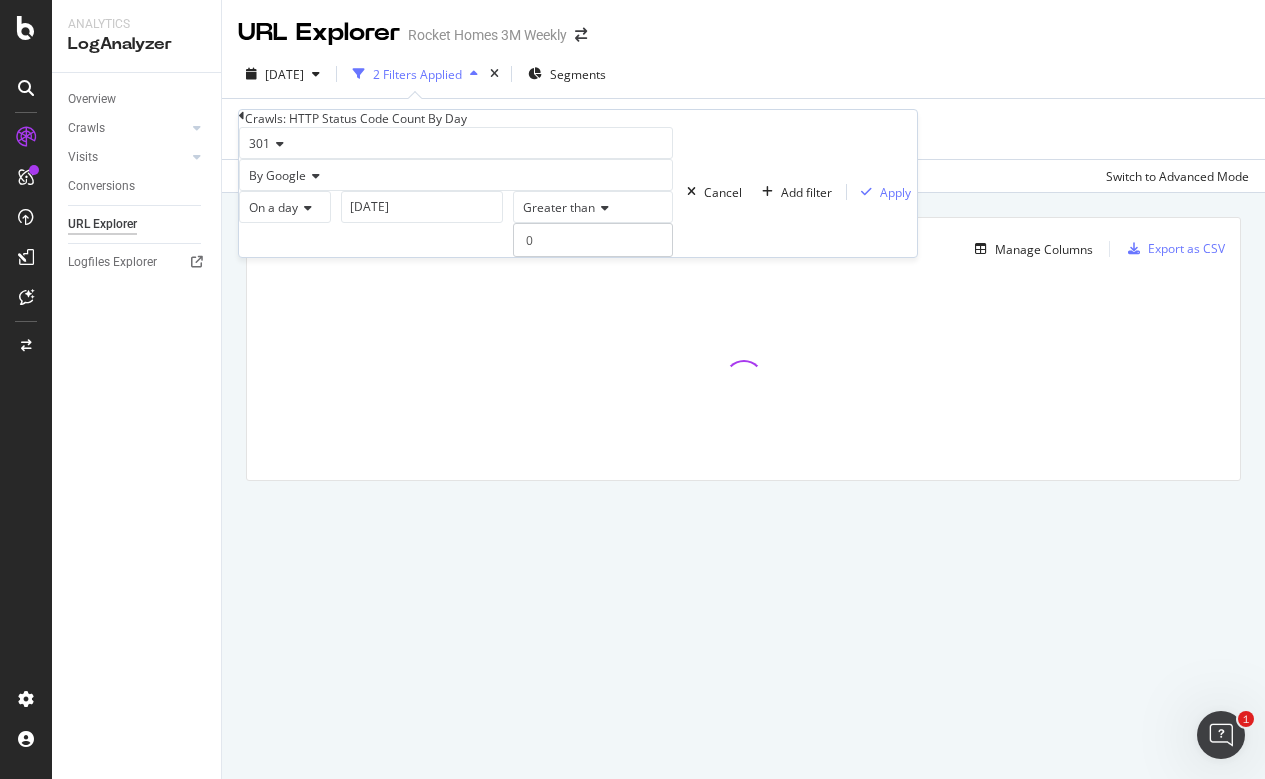 click on "[DATE]" at bounding box center [422, 207] 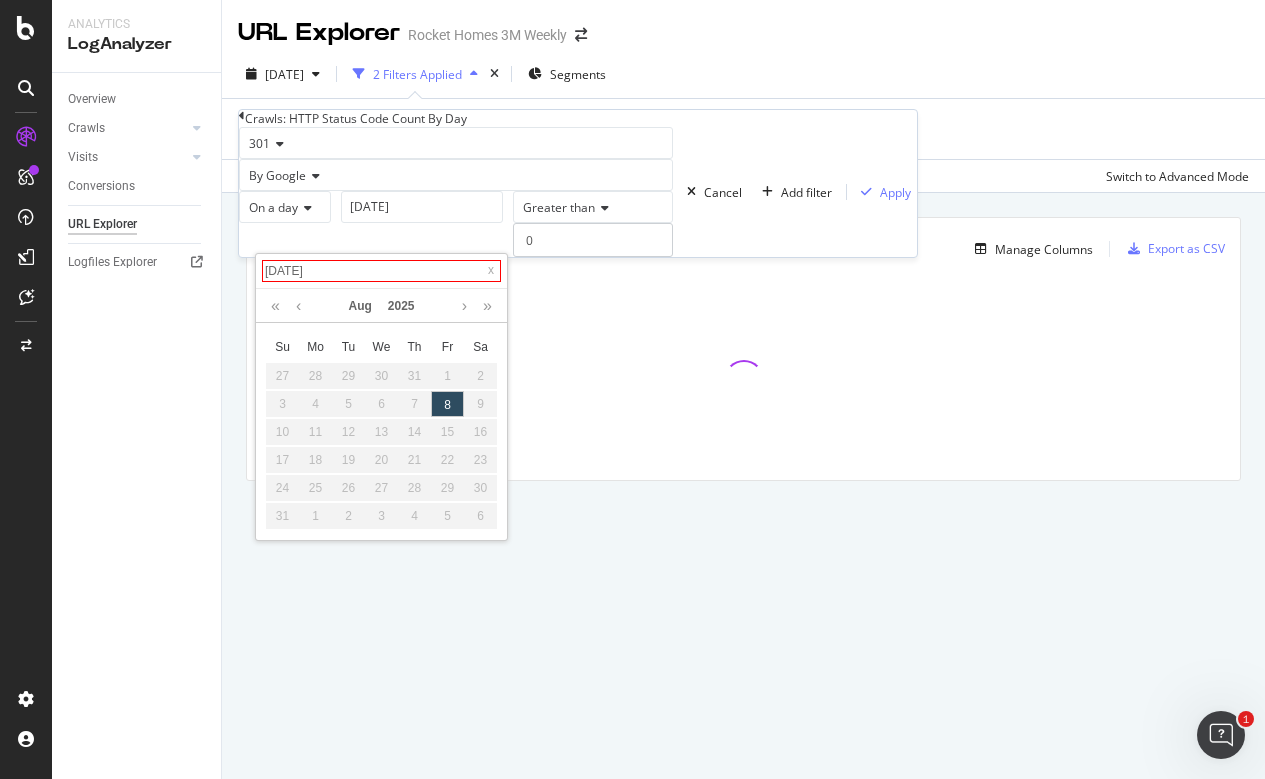 click on "8" at bounding box center [447, 404] 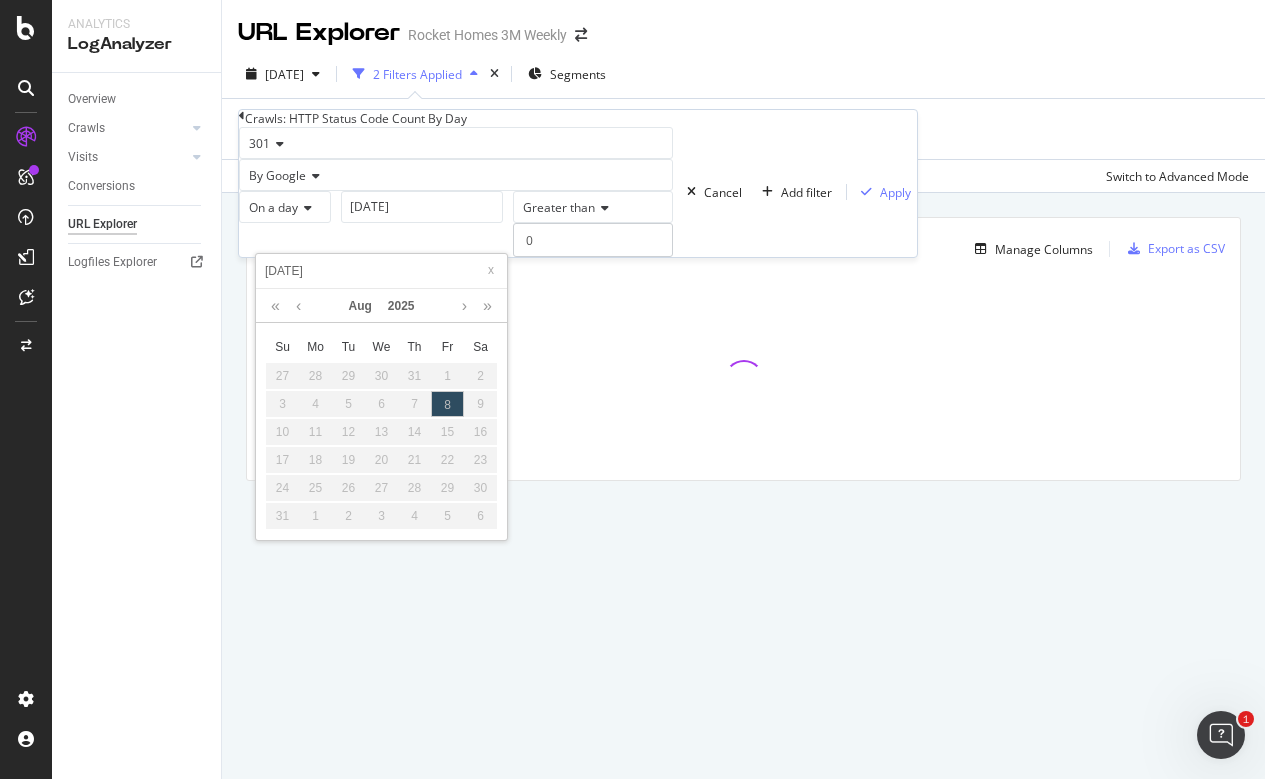 click on "[DATE]" at bounding box center (381, 271) 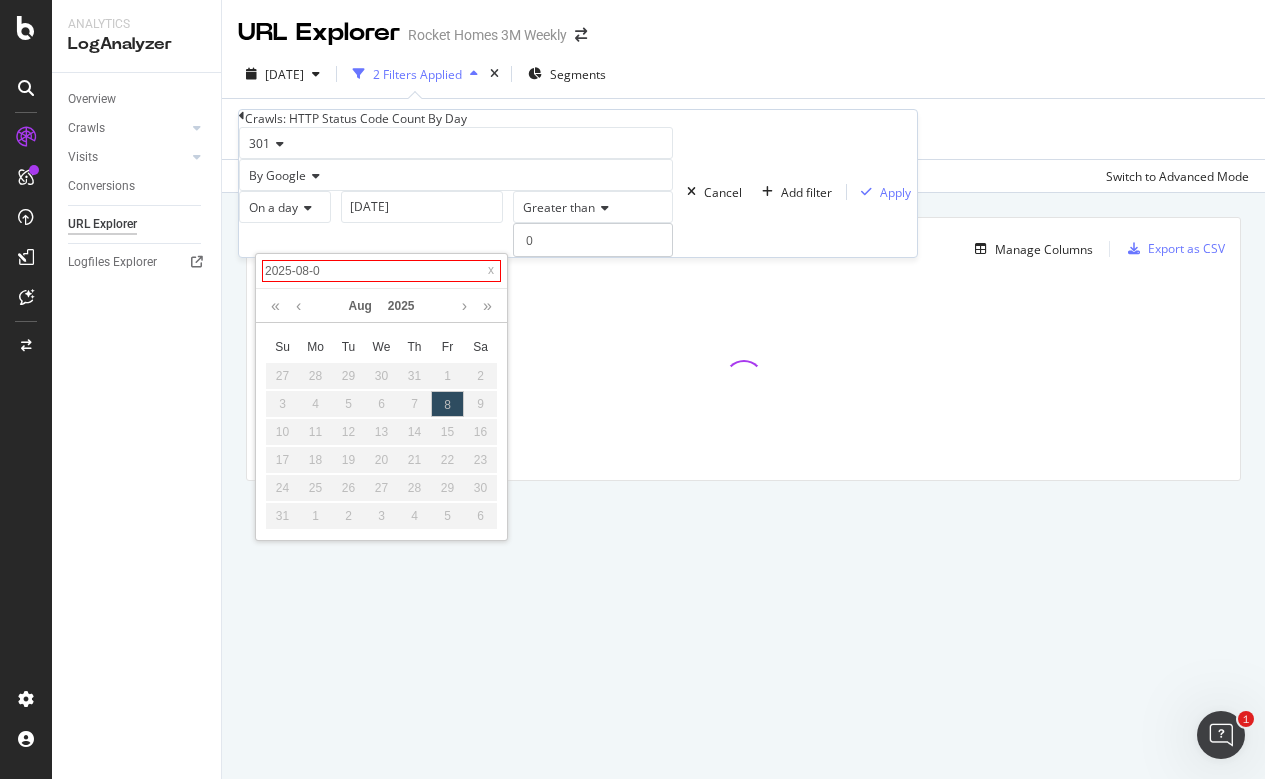 type on "2025-08-06" 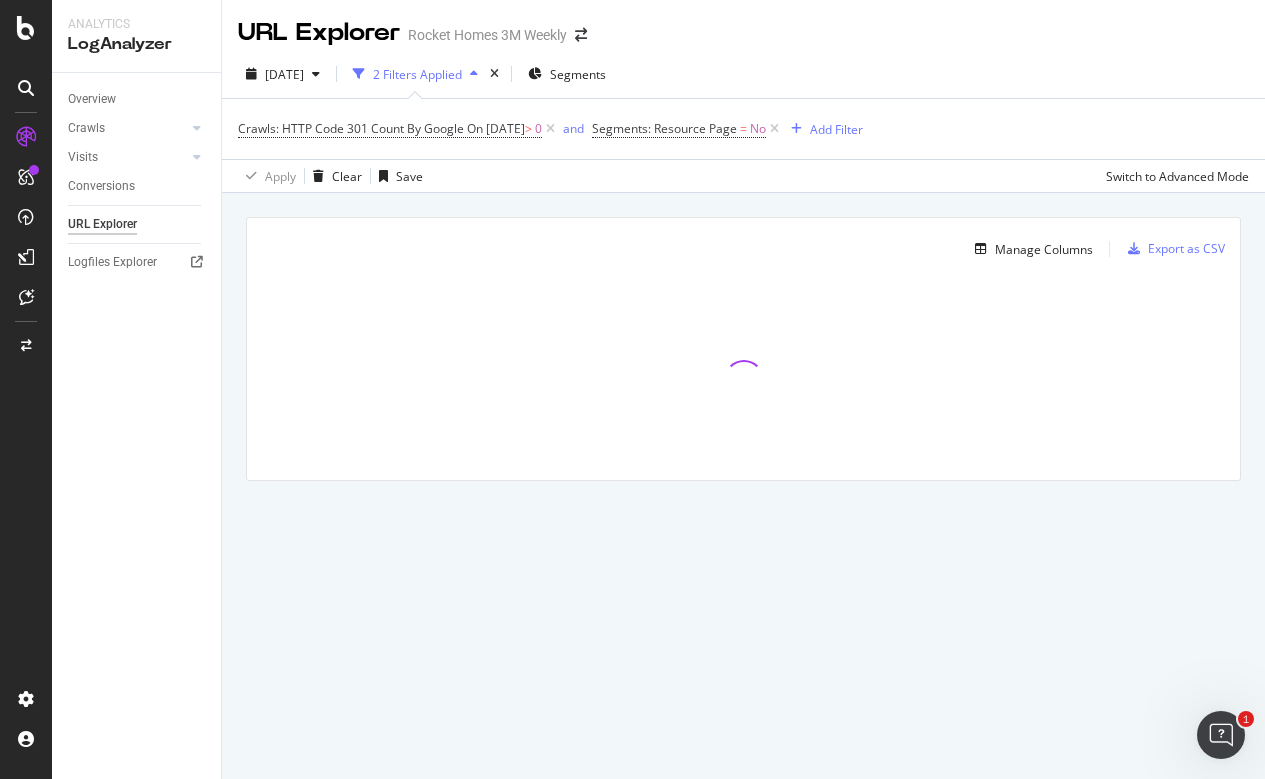 click on "Manage Columns Export as CSV Full URL Crawls: HTTP Code 301 Count By Google" at bounding box center [743, 372] 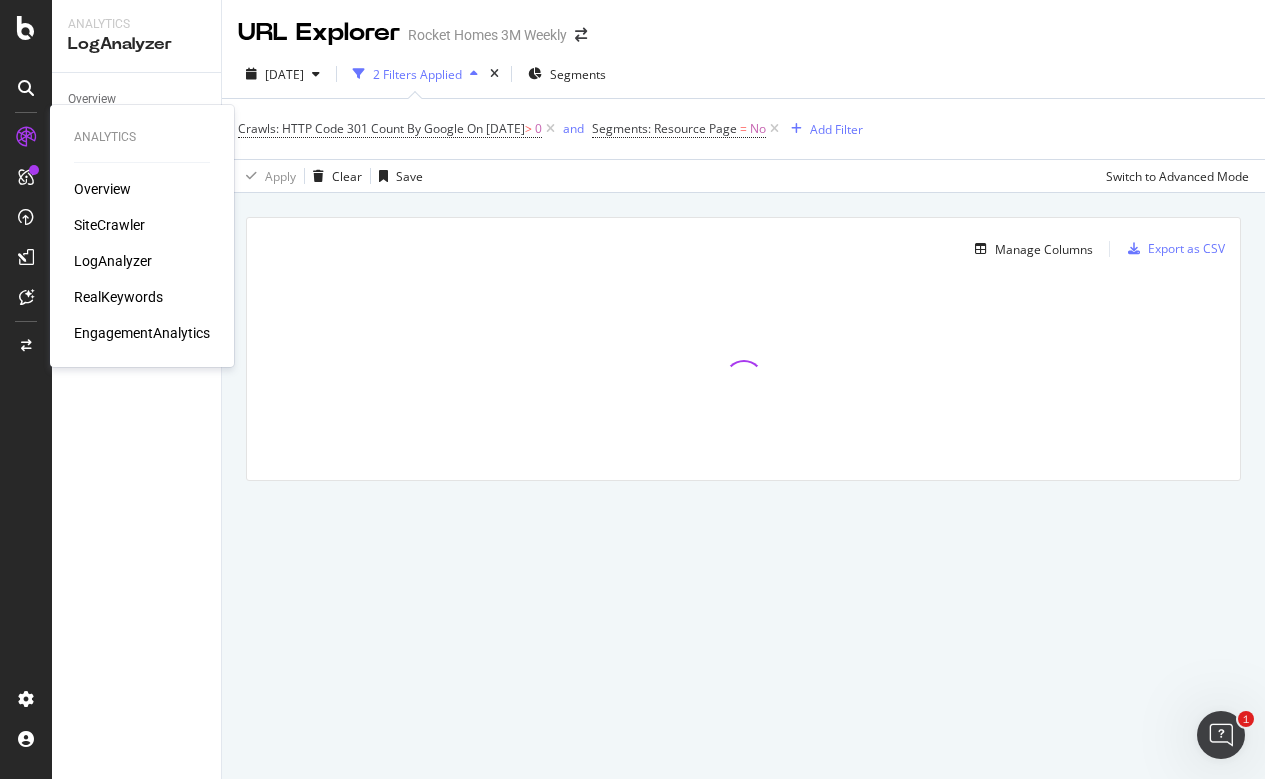 click on "LogAnalyzer" at bounding box center (113, 261) 